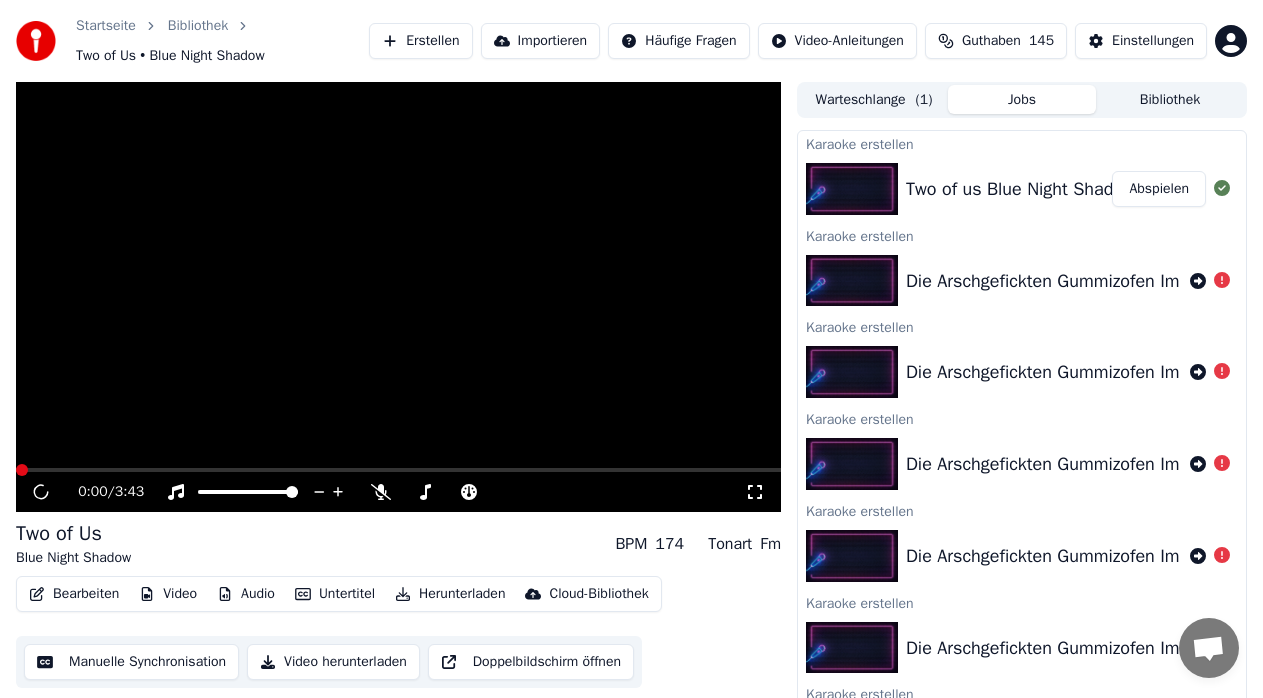 scroll, scrollTop: 0, scrollLeft: 0, axis: both 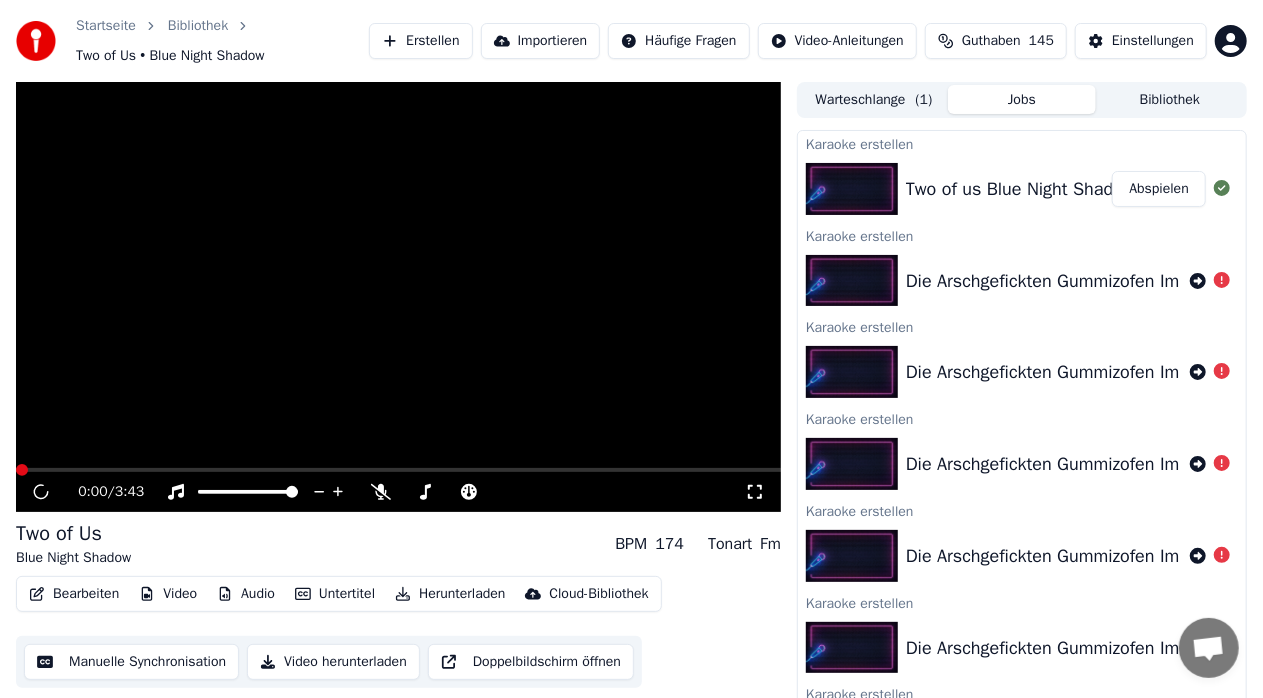 click on "Startseite Bibliothek Two of Us • Blue Night Shadow Erstellen Importieren Häufige Fragen Video-Anleitungen Guthaben 145 Einstellungen 0:00  /  3:43 Two of Us Blue Night Shadow BPM 174 Tonart Fm Bearbeiten Video Audio Untertitel Herunterladen Cloud-Bibliothek Manuelle Synchronisation Video herunterladen Doppelbildschirm öffnen Warteschlange ( 1 ) Jobs Bibliothek Karaoke erstellen Two of us Blue Night Shadow Abspielen Karaoke erstellen Die Arschgefickten Gummizofen Im Wagen Vor Mir Karaoke erstellen Die Arschgefickten Gummizofen Im Wagen Vor Mir Karaoke erstellen Die Arschgefickten Gummizofen Im Wagen Vor Mir Karaoke erstellen Die Arschgefickten Gummizofen Im Wagen Vor Mir Karaoke erstellen Die Arschgefickten Gummizofen Im Wagen Vor Mir Karaoke erstellen Die Arschgefickten Gummizofen Im Wagen Vor Mir Karaoke erstellen Die Arschgefickten Gummizofen Im Wagen Vor Mir Karaoke erstellen Die Arschgefickten Gummizofen Im Wagen Vor Mir Exportieren [.mp4] Verletzen SILBERMOND Anzeigen Karaoke erstellen Abspielen" at bounding box center [631, 349] 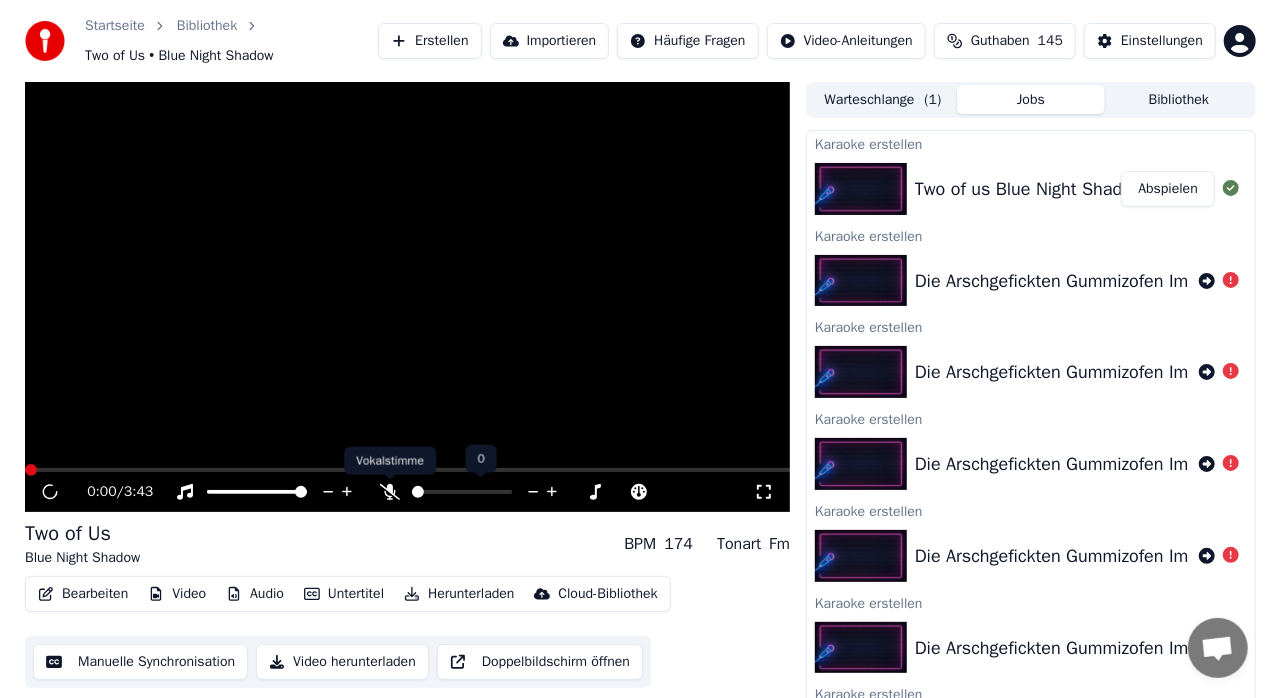 scroll, scrollTop: 600, scrollLeft: 0, axis: vertical 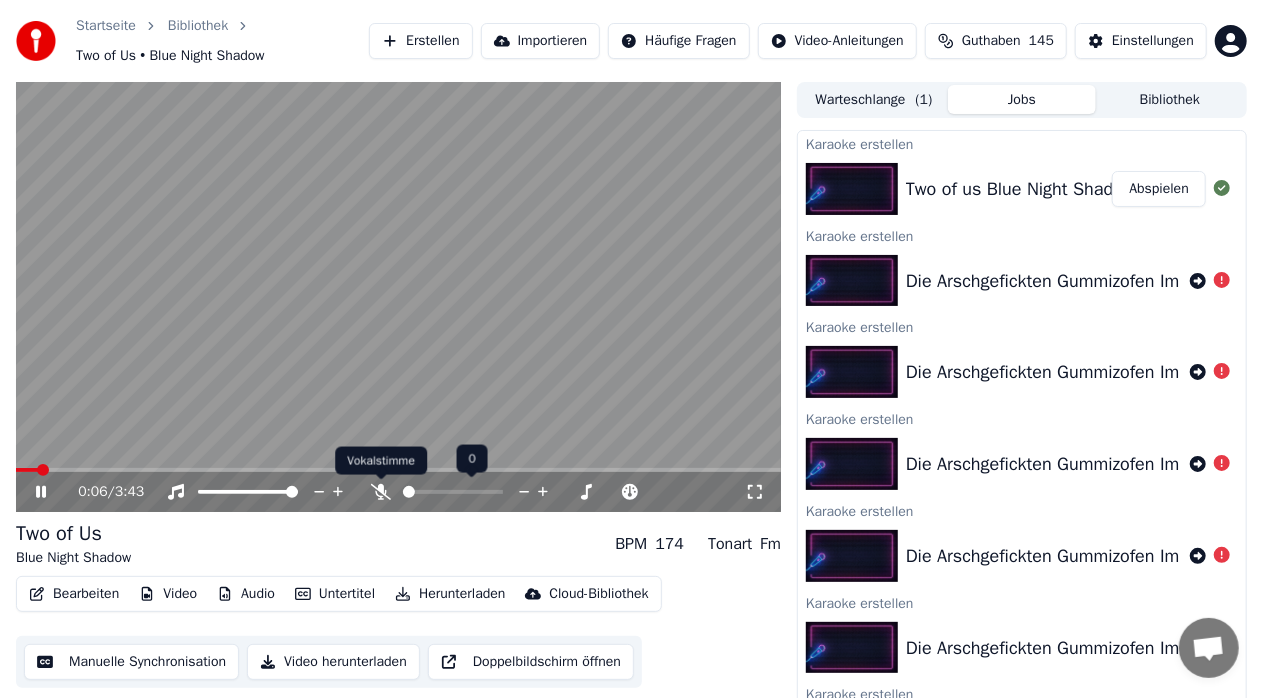 click 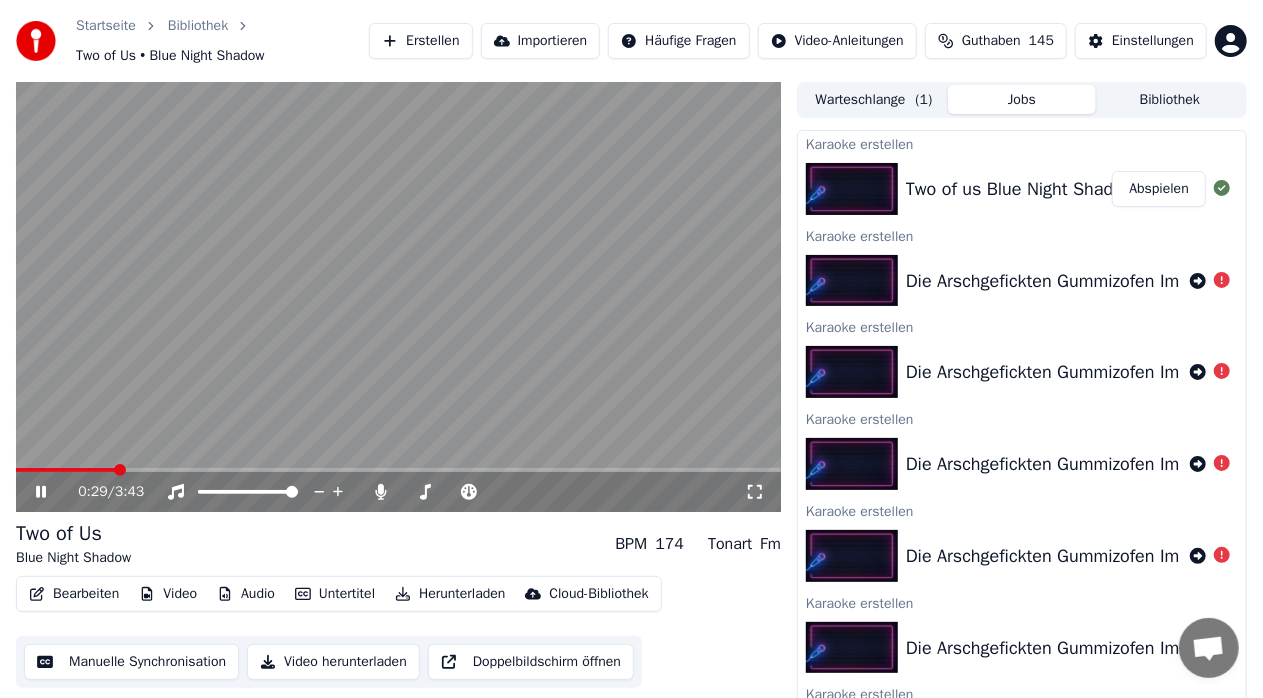 click at bounding box center [66, 470] 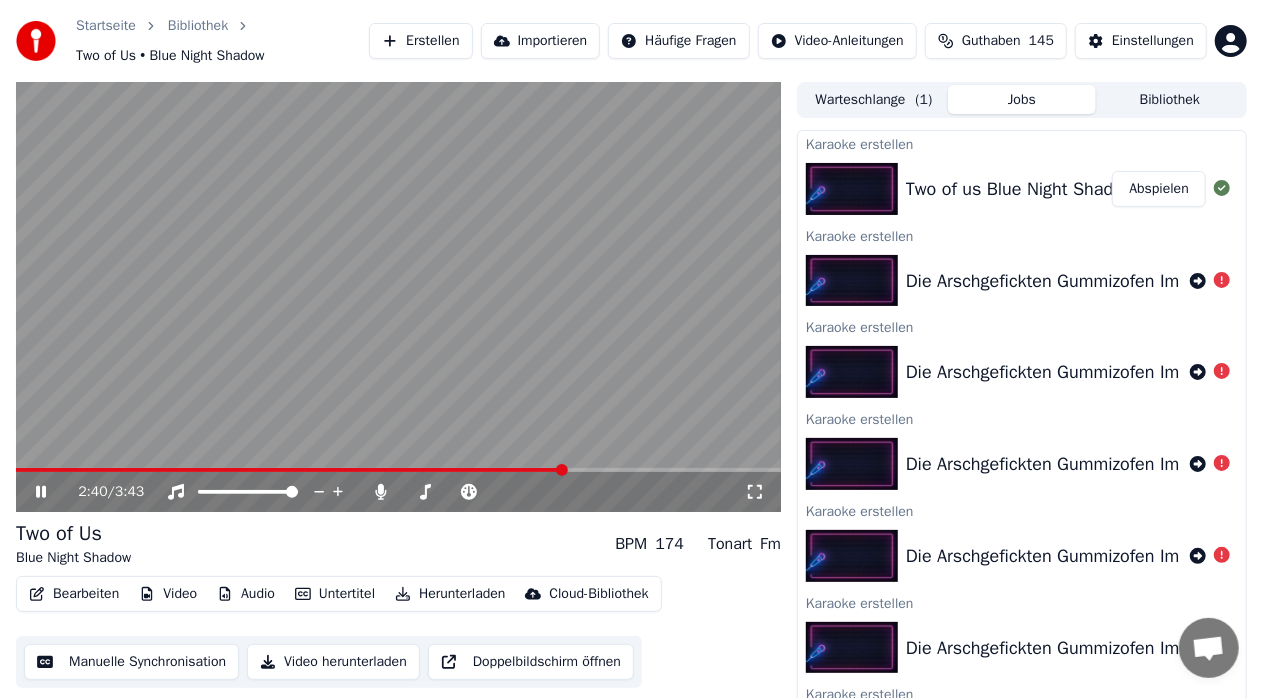 click at bounding box center (398, 470) 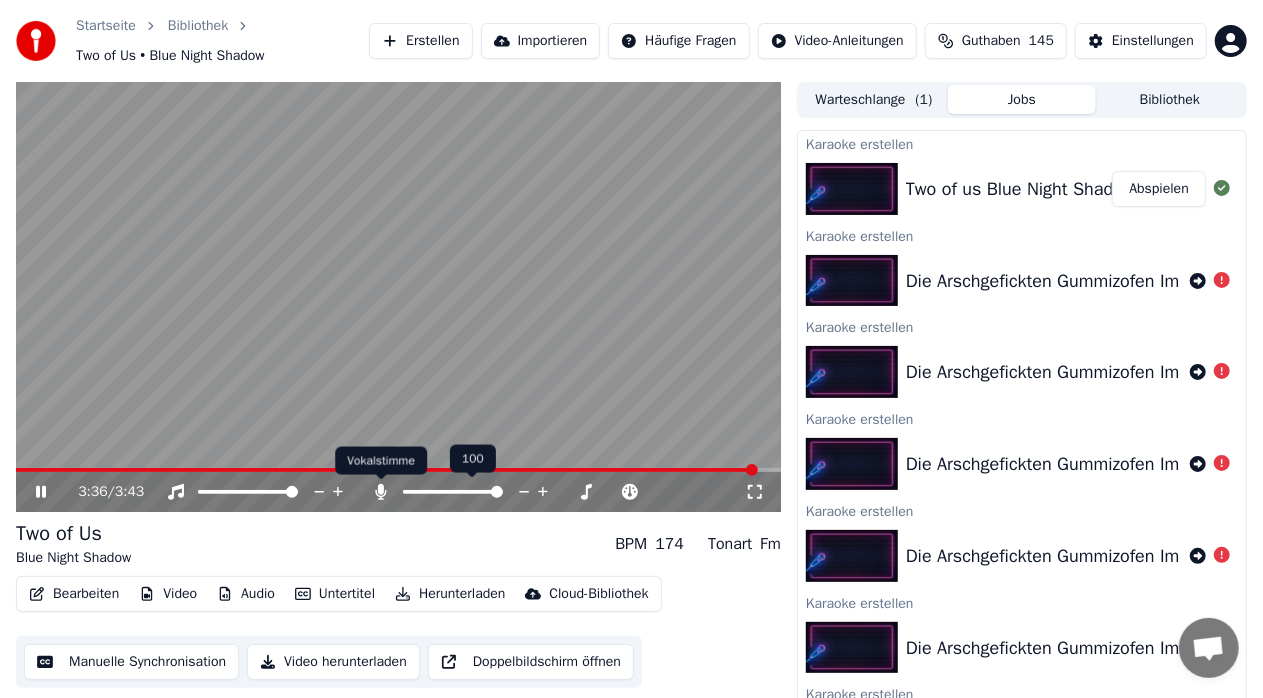 click 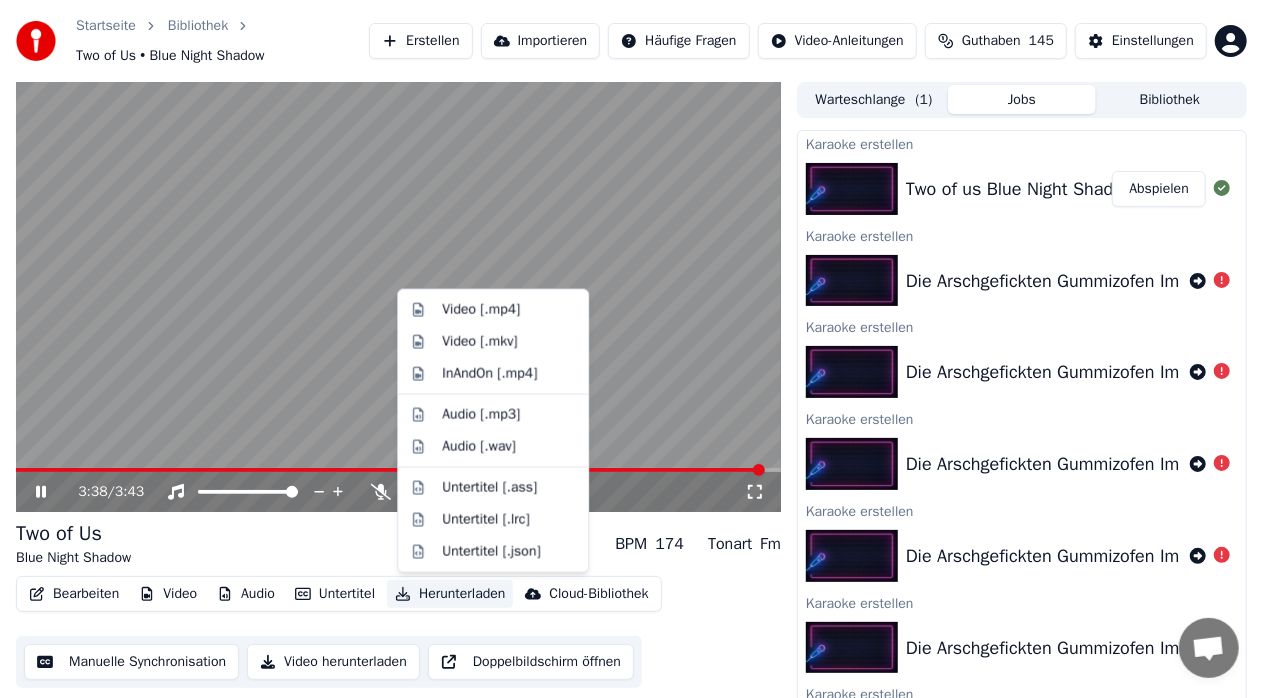click on "Herunterladen" at bounding box center [450, 594] 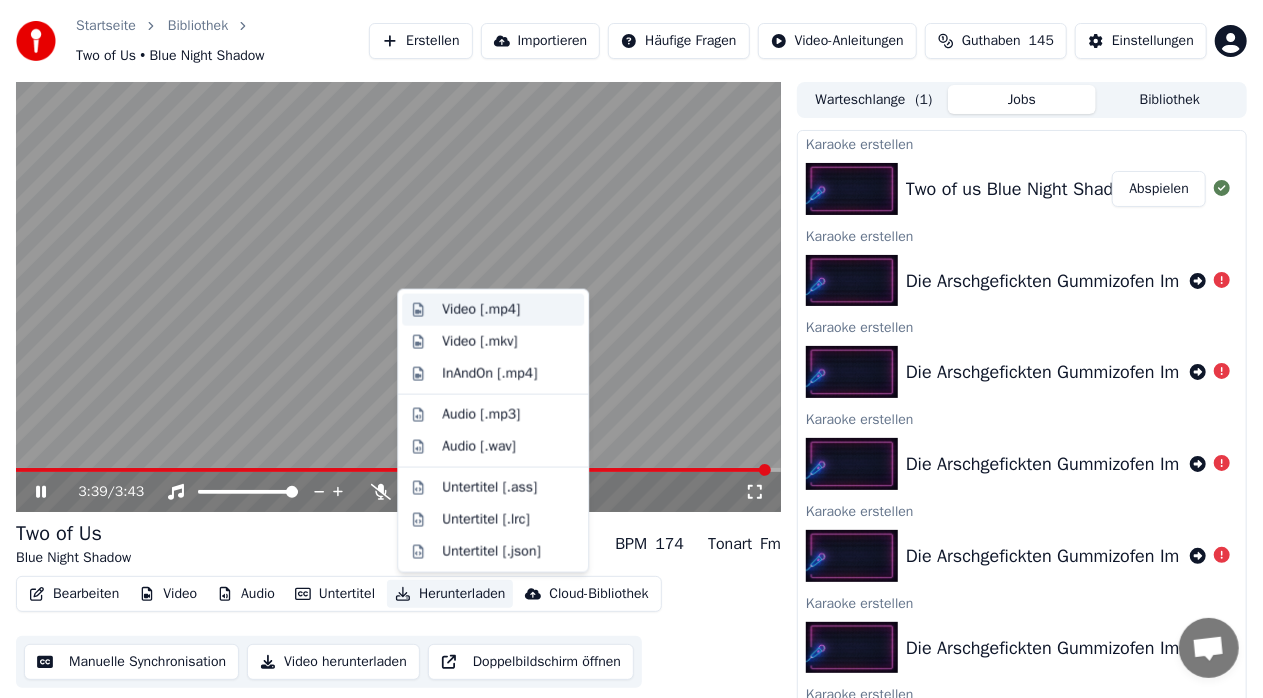 click on "Video [.mp4]" at bounding box center [481, 310] 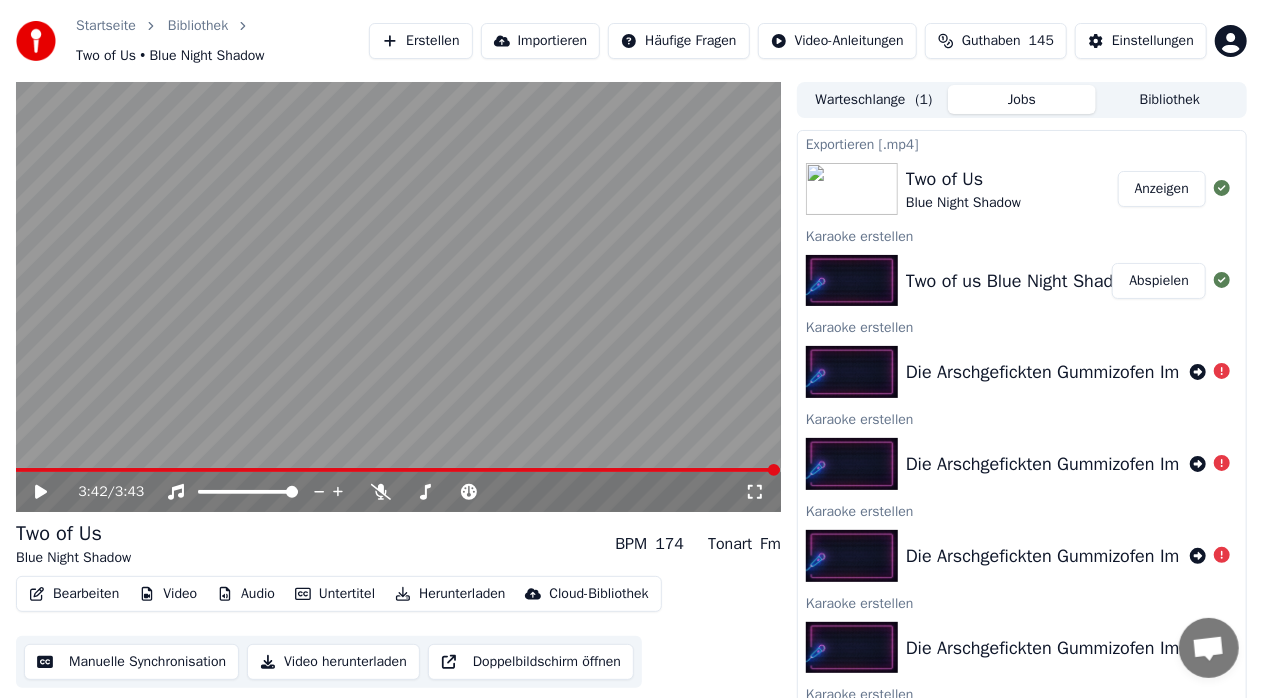 click on "Erstellen" at bounding box center (420, 41) 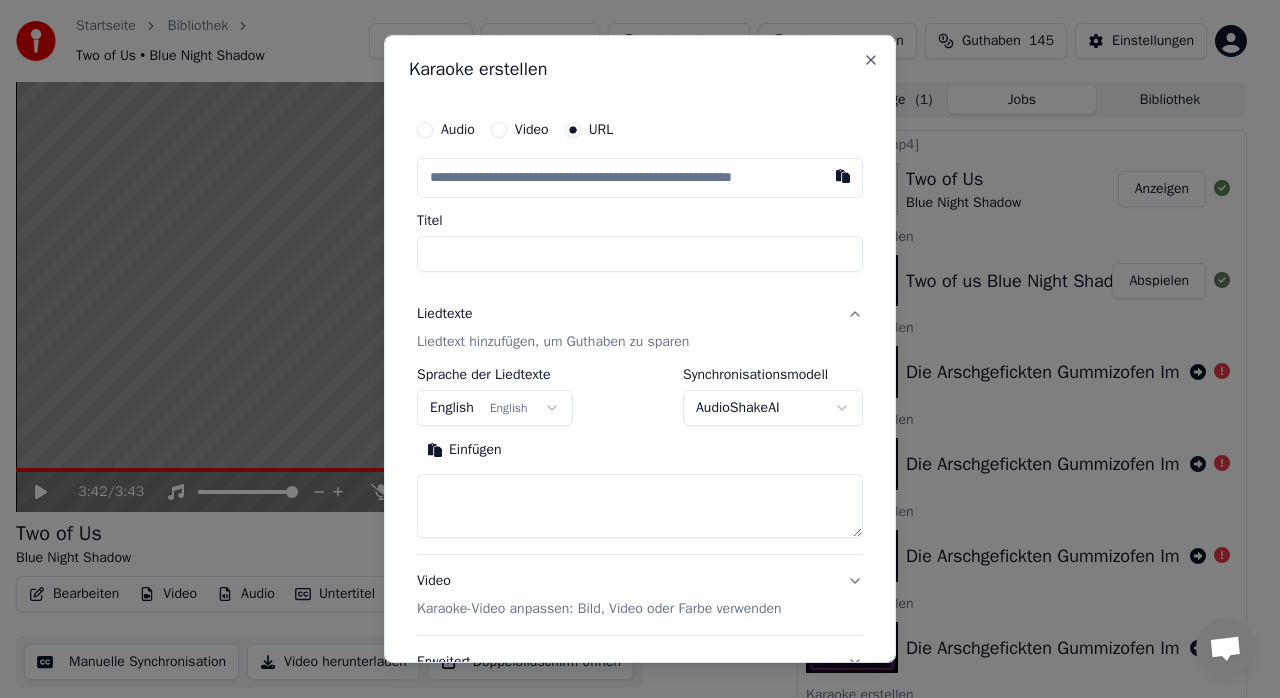 type on "**********" 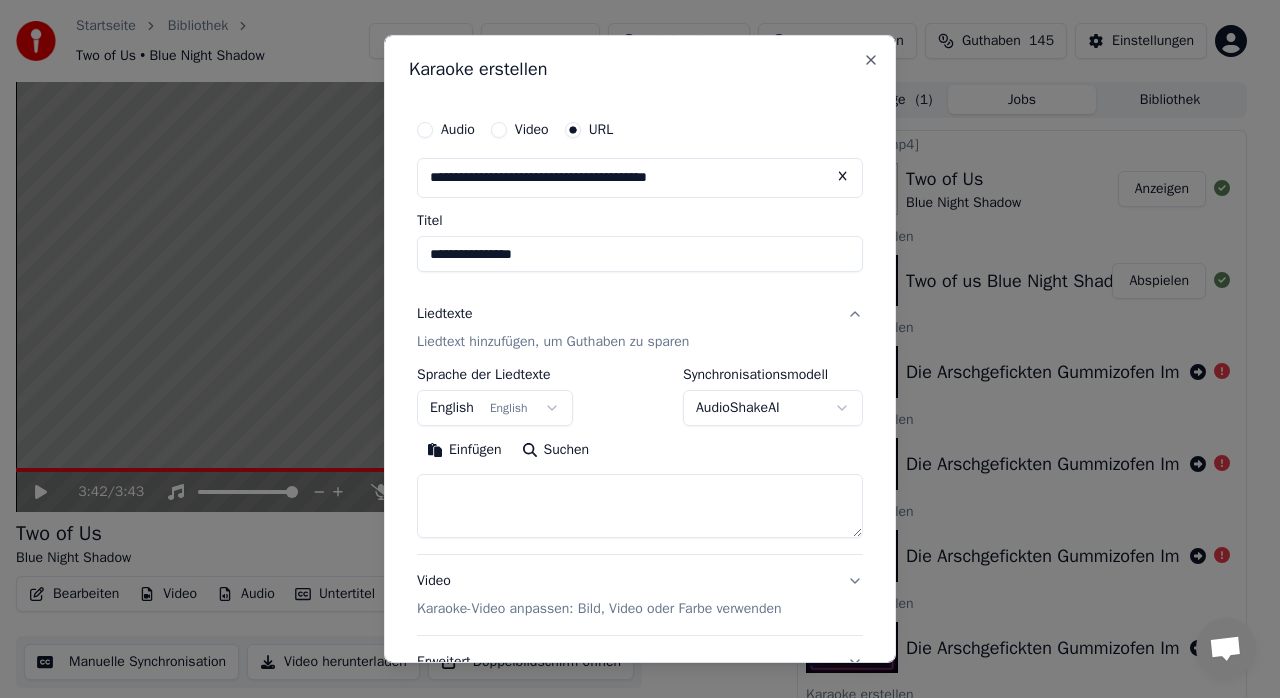 type on "**********" 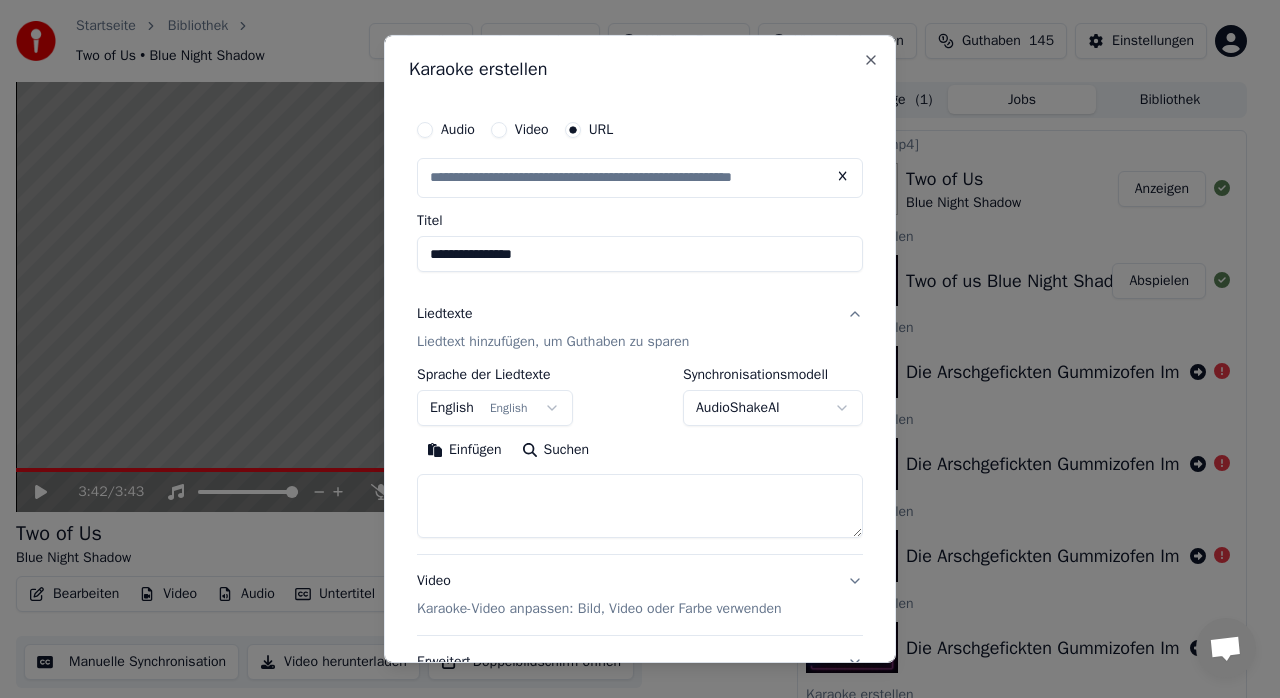 click on "**********" at bounding box center [640, 254] 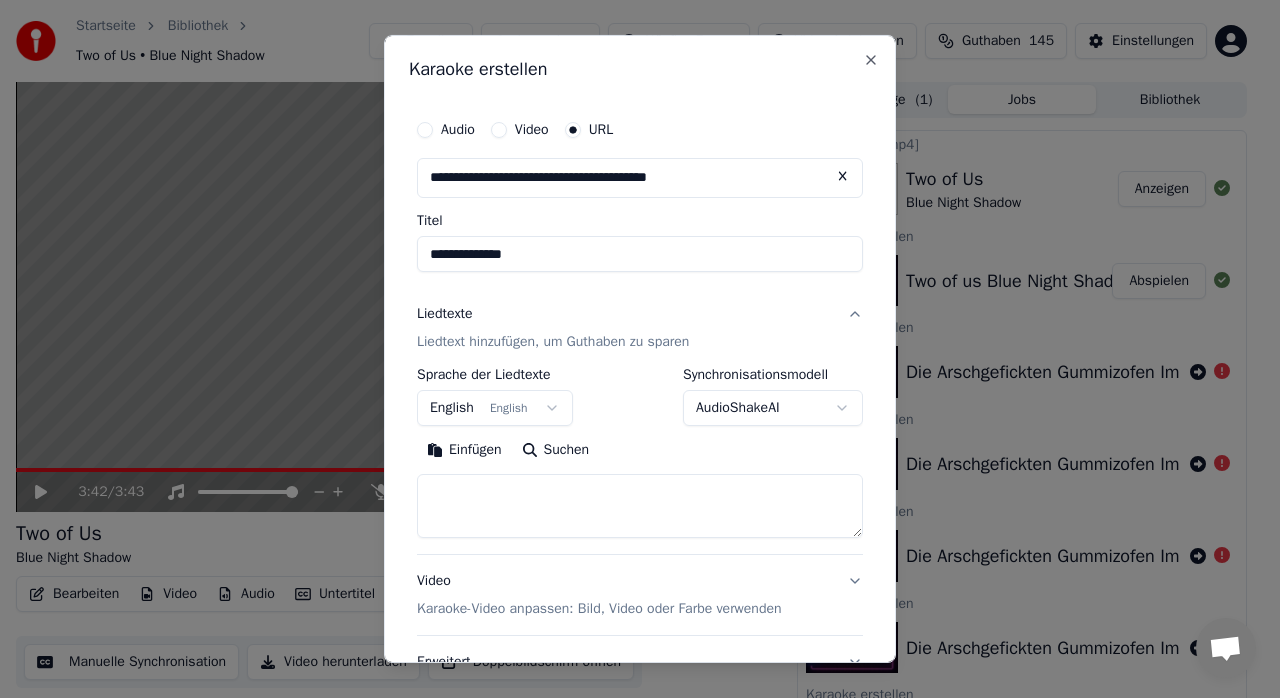 type on "**********" 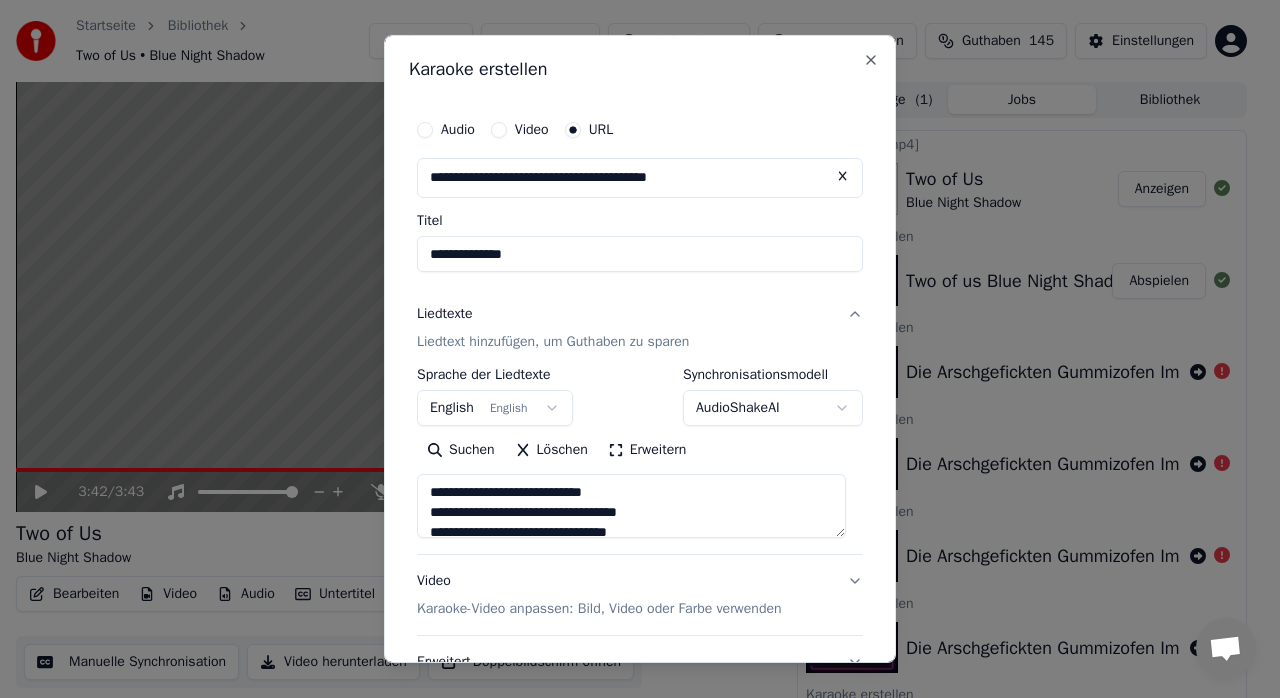 type on "**********" 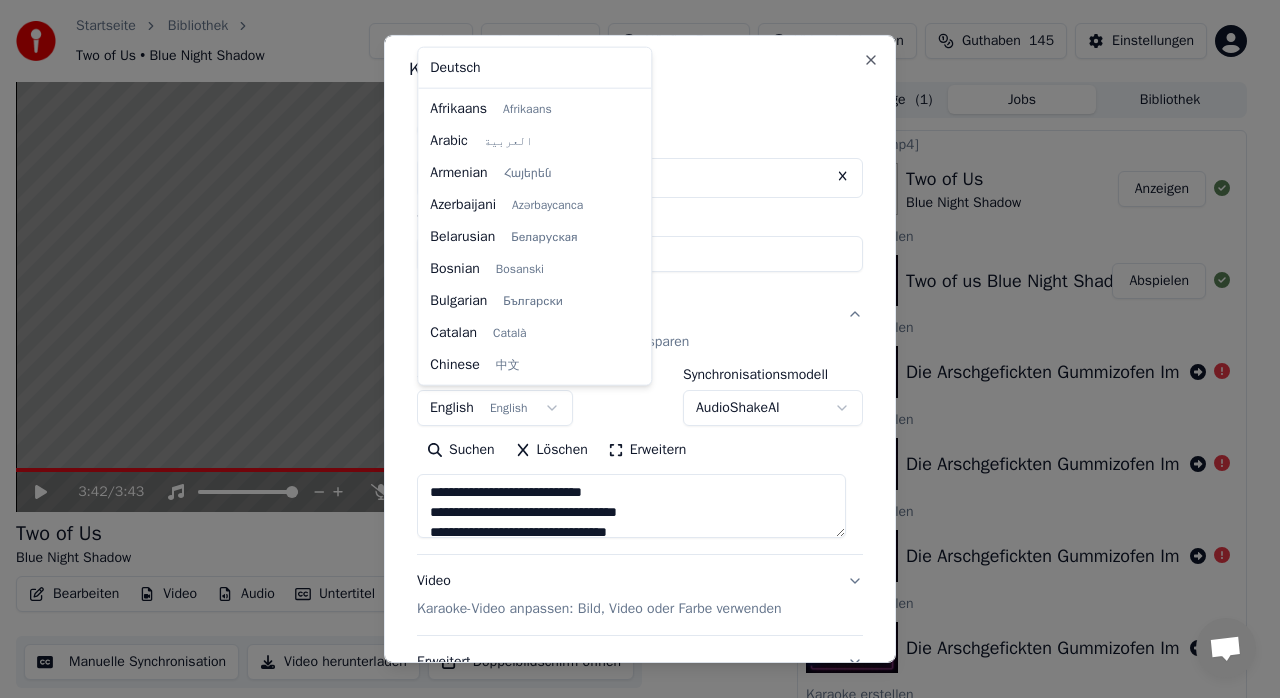 click on "Startseite Bibliothek Two of Us • Blue Night Shadow Erstellen Importieren Häufige Fragen Video-Anleitungen Guthaben 145 Einstellungen 3:42  /  3:43 Two of Us Blue Night Shadow BPM 174 Tonart Fm Bearbeiten Video Audio Untertitel Herunterladen Cloud-Bibliothek Manuelle Synchronisation Video herunterladen Doppelbildschirm öffnen Warteschlange ( 1 ) Jobs Bibliothek Exportieren [.mp4] Two of Us Blue Night Shadow Anzeigen Karaoke erstellen Two of us Blue Night Shadow Abspielen Karaoke erstellen Die Arschgefickten Gummizofen Im Wagen Vor Mir Karaoke erstellen Die Arschgefickten Gummizofen Im Wagen Vor Mir Karaoke erstellen Die Arschgefickten Gummizofen Im Wagen Vor Mir Karaoke erstellen Die Arschgefickten Gummizofen Im Wagen Vor Mir Karaoke erstellen Die Arschgefickten Gummizofen Im Wagen Vor Mir Karaoke erstellen Die Arschgefickten Gummizofen Im Wagen Vor Mir Karaoke erstellen Die Arschgefickten Gummizofen Im Wagen Vor Mir Karaoke erstellen Die Arschgefickten Gummizofen Im Wagen Vor Mir Exportieren [.mp4] [PERSON_NAME]" at bounding box center [631, 349] 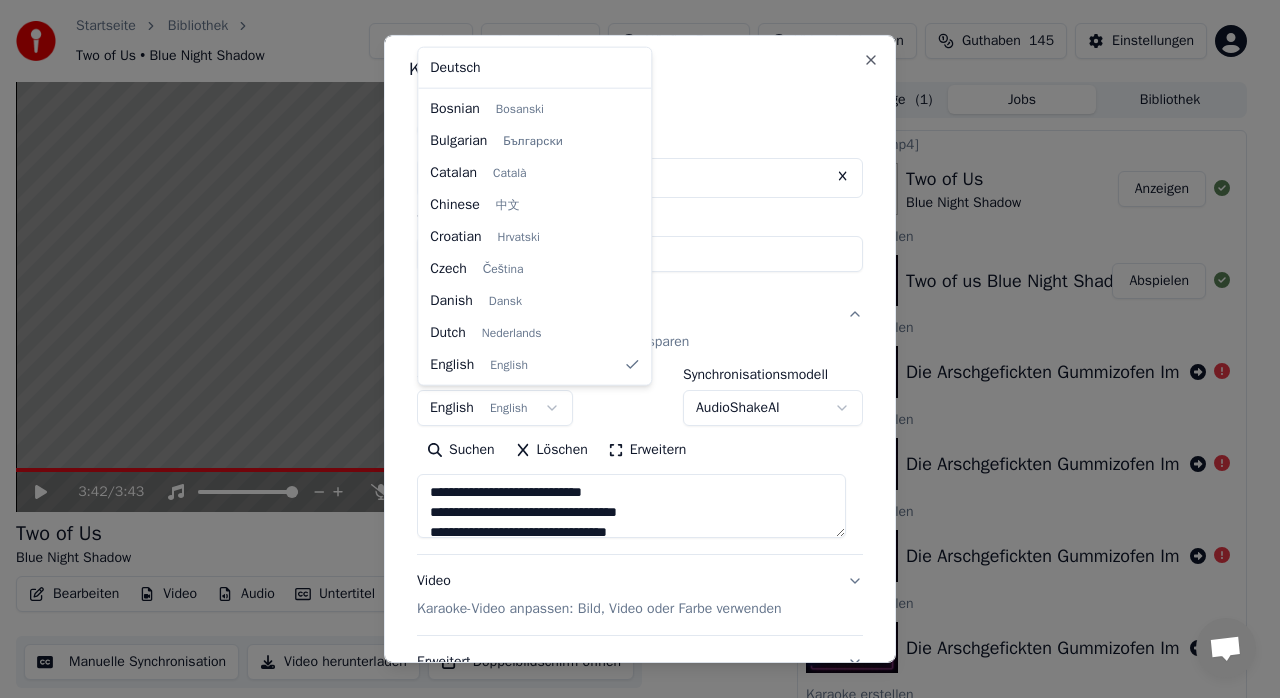 select on "**" 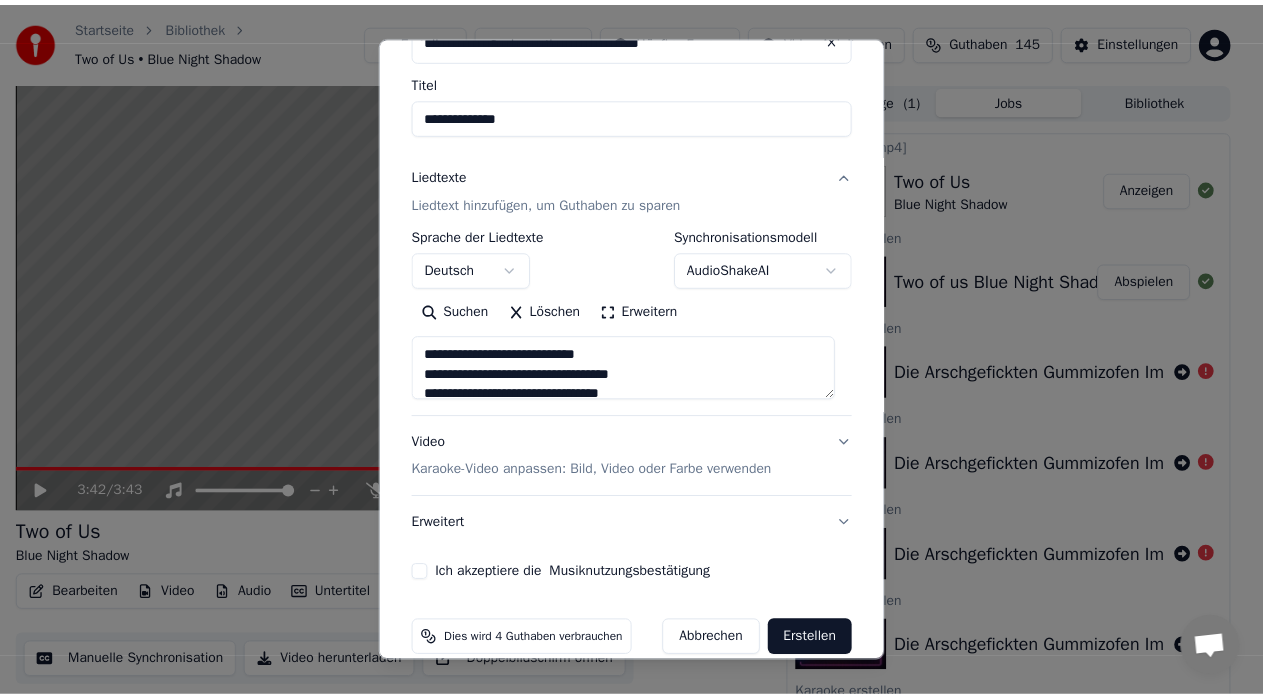 scroll, scrollTop: 166, scrollLeft: 0, axis: vertical 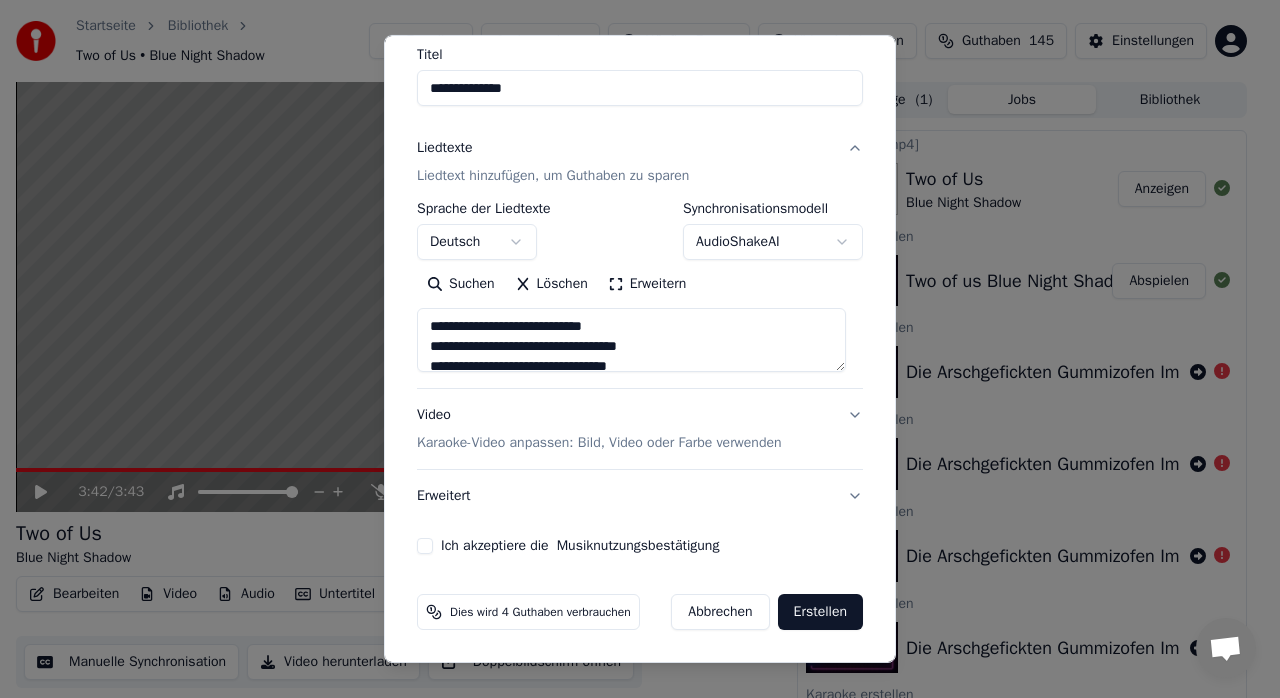 click on "Ich akzeptiere die   Musiknutzungsbestätigung" at bounding box center [425, 546] 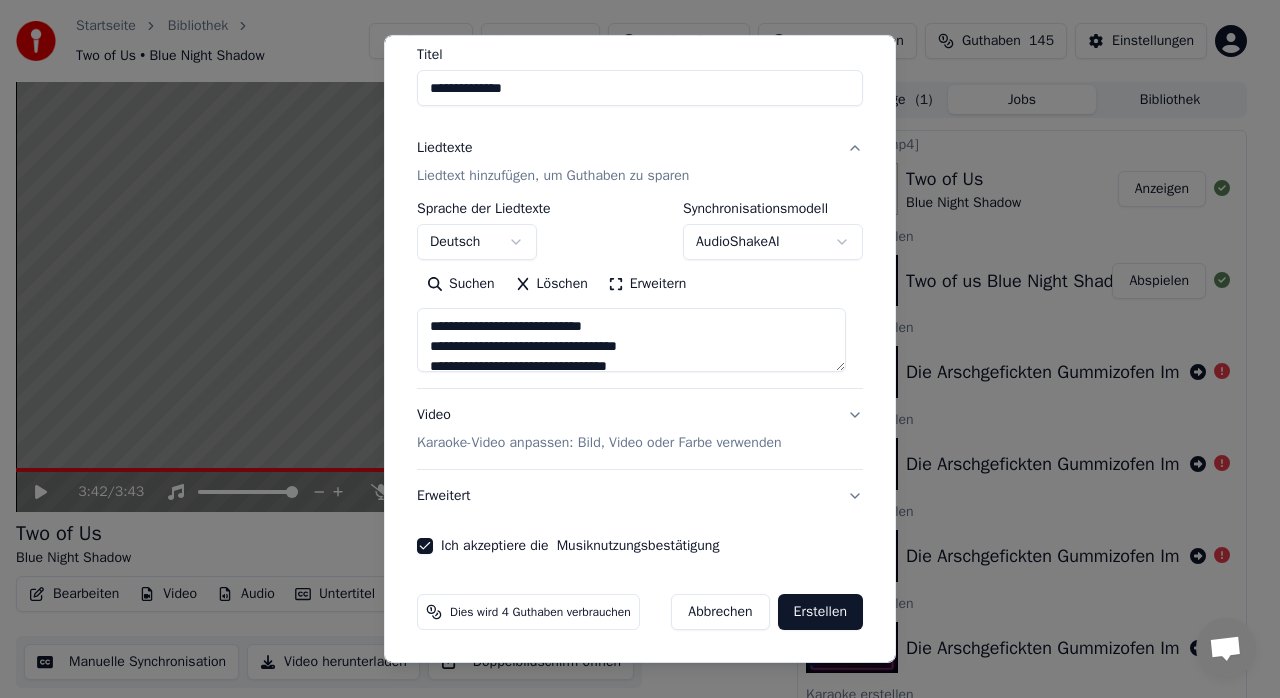 click on "Erstellen" at bounding box center [820, 612] 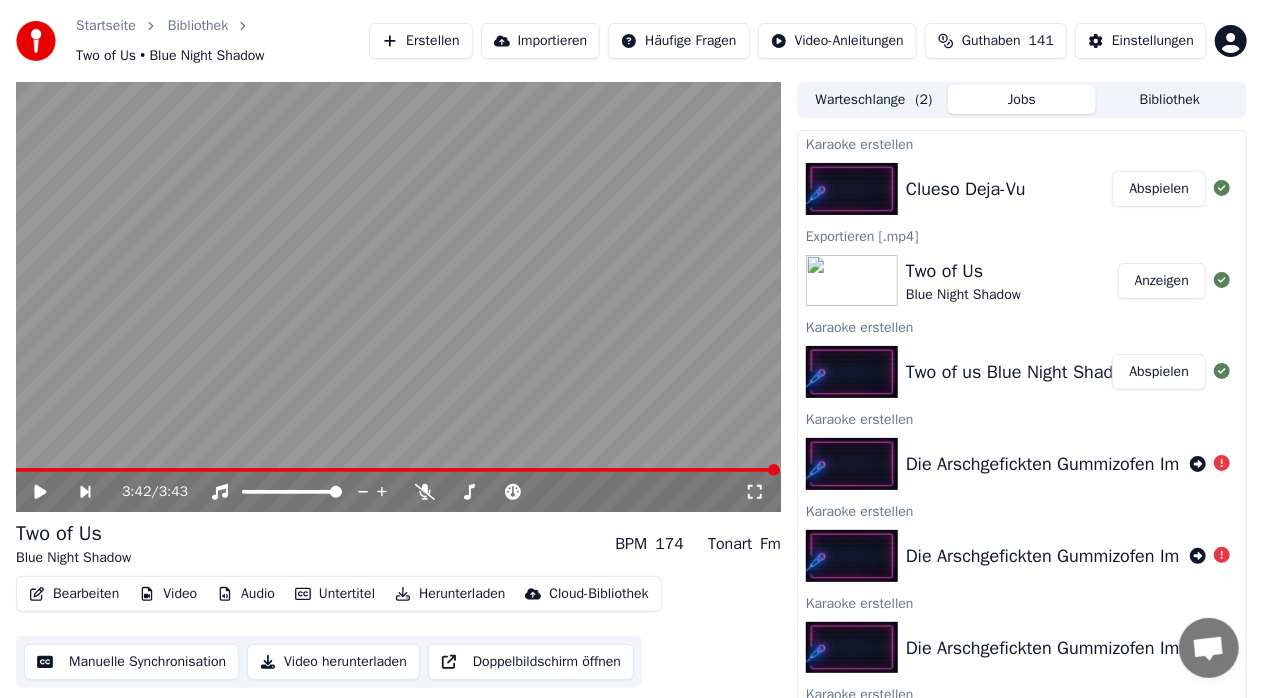 click on "Abspielen" at bounding box center (1159, 189) 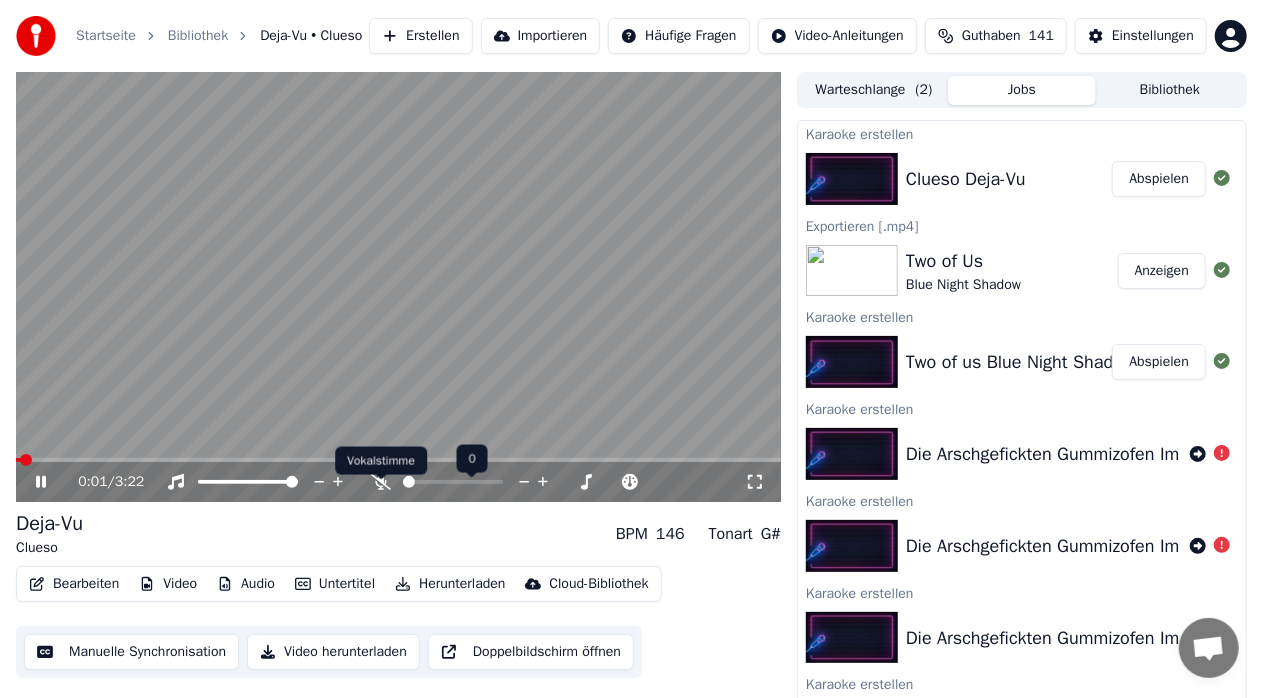 click 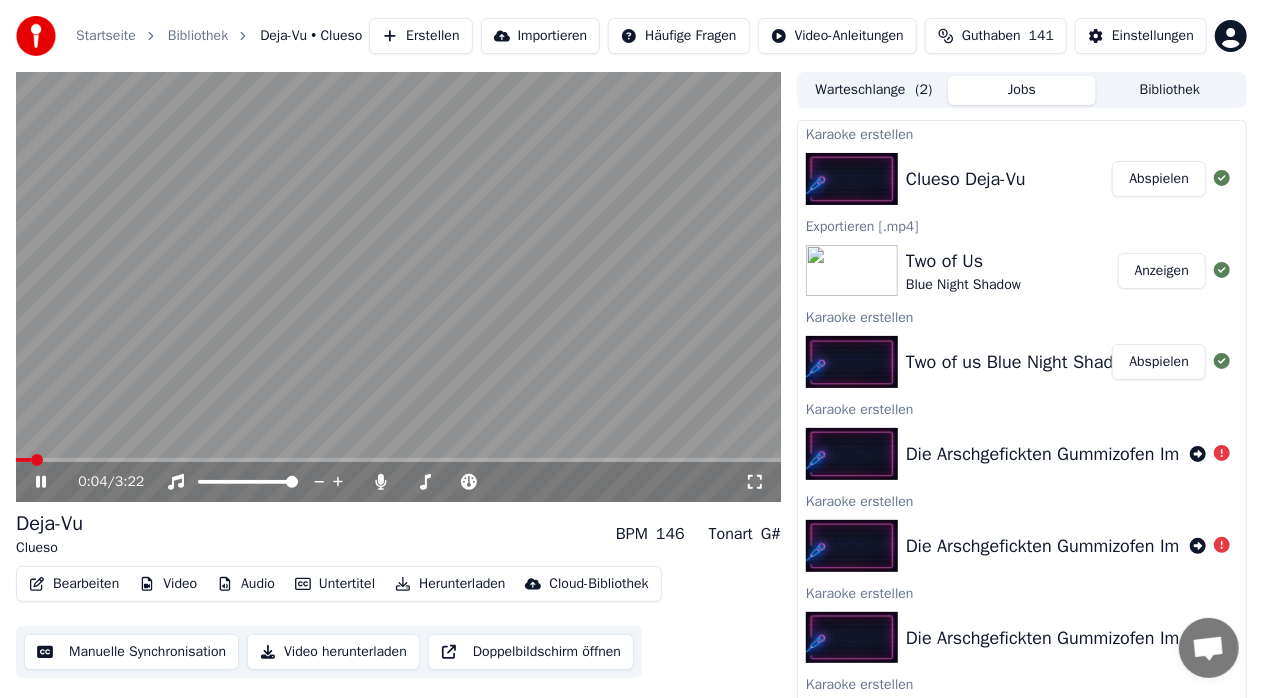click at bounding box center (23, 460) 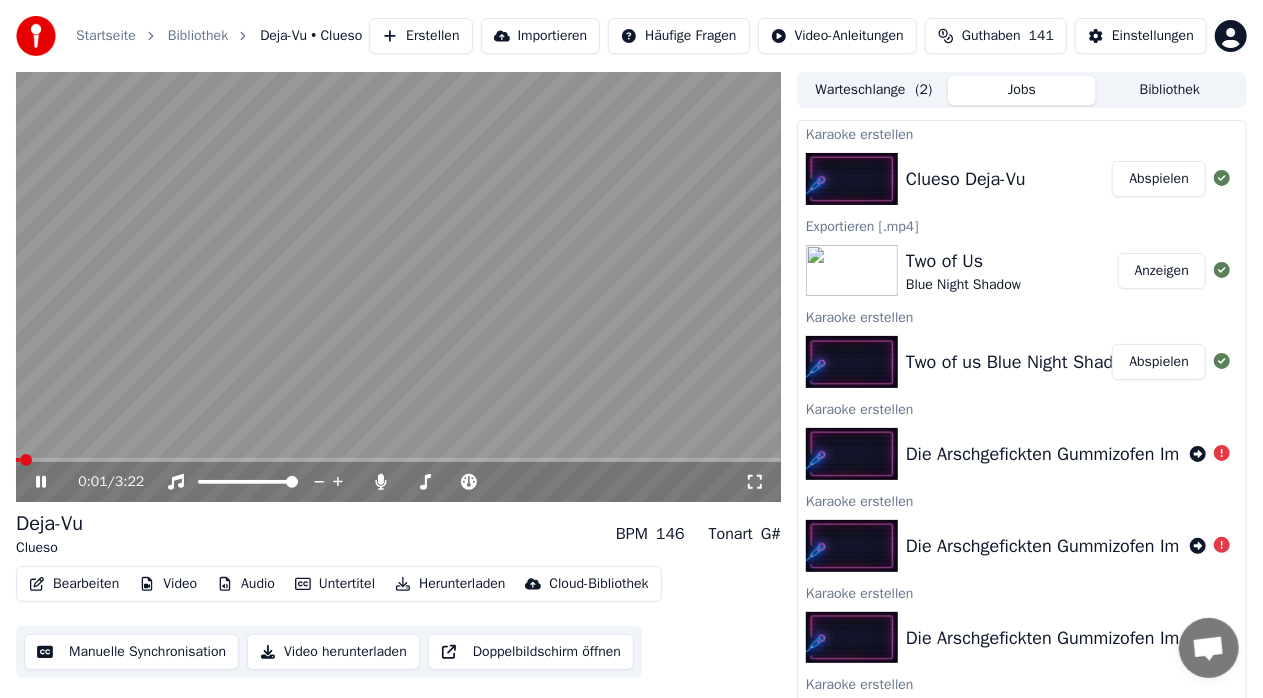 click at bounding box center [18, 460] 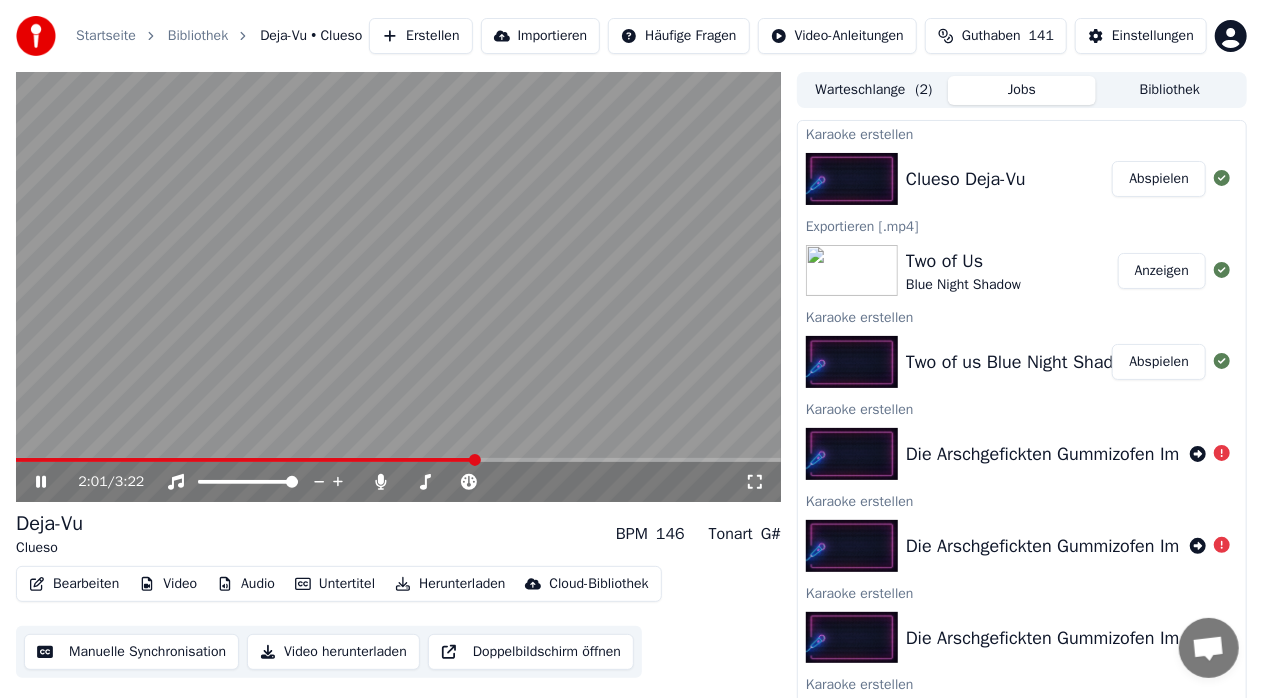 click at bounding box center [398, 460] 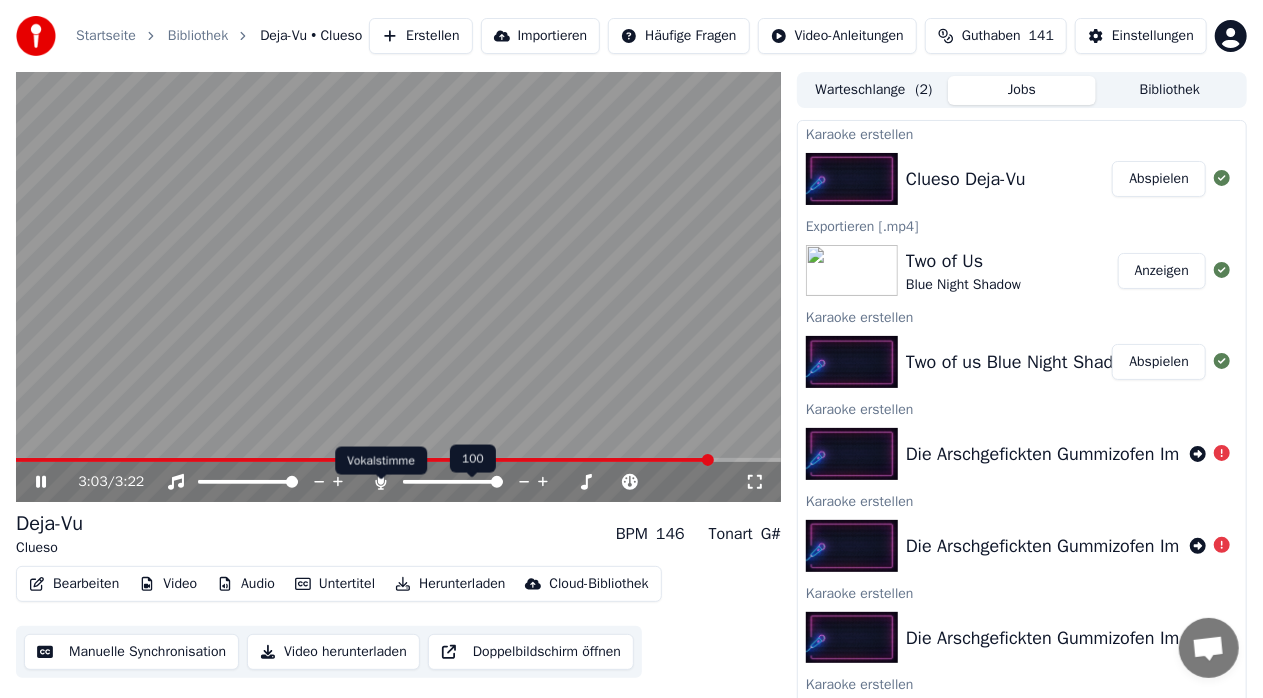 click 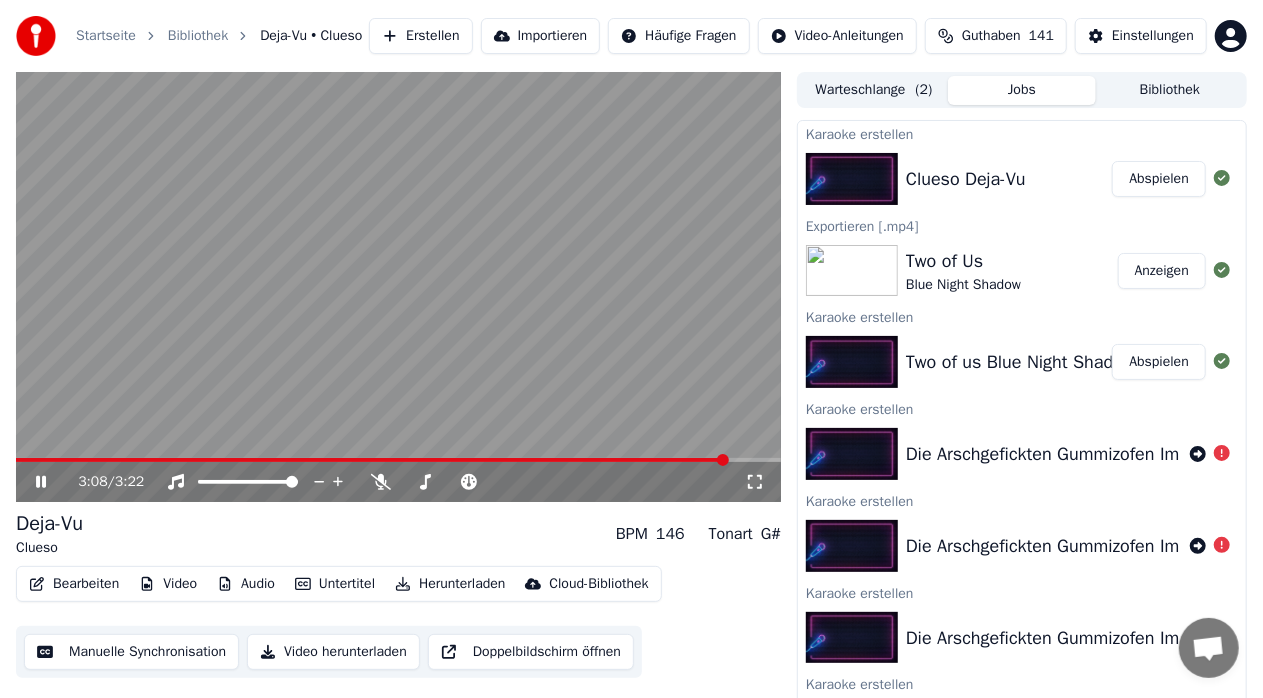click on "Herunterladen" at bounding box center [450, 584] 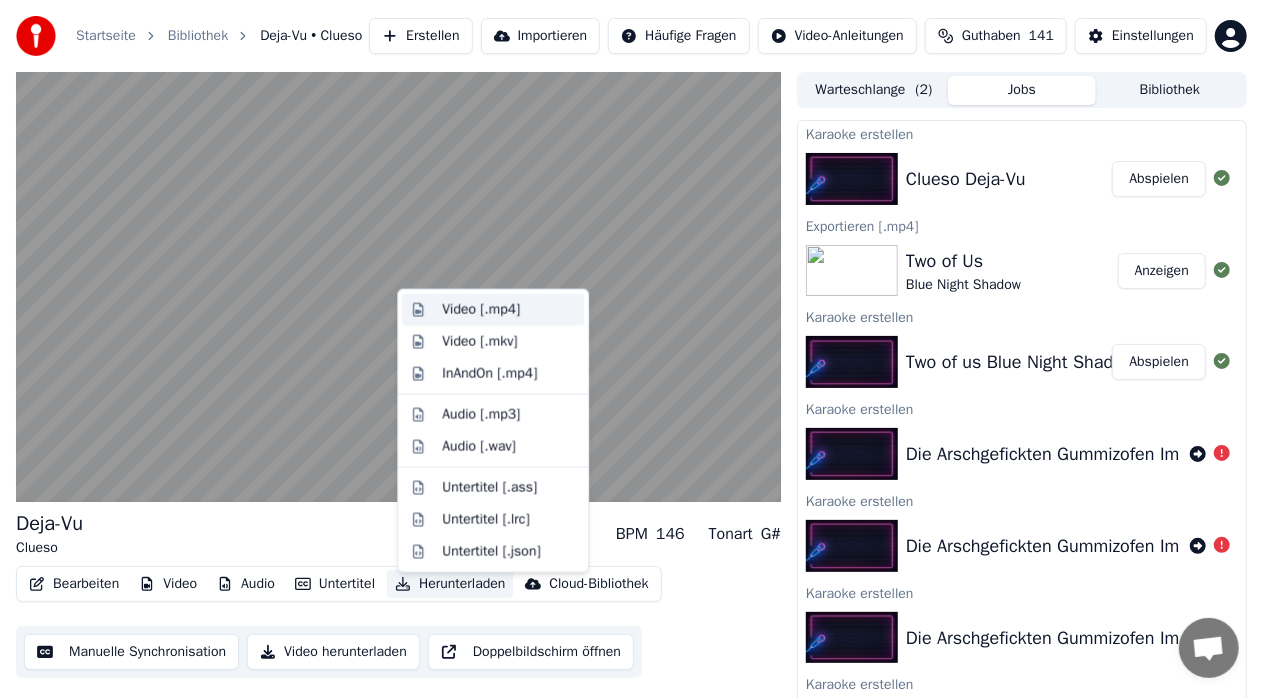 click on "Video [.mp4]" at bounding box center [481, 310] 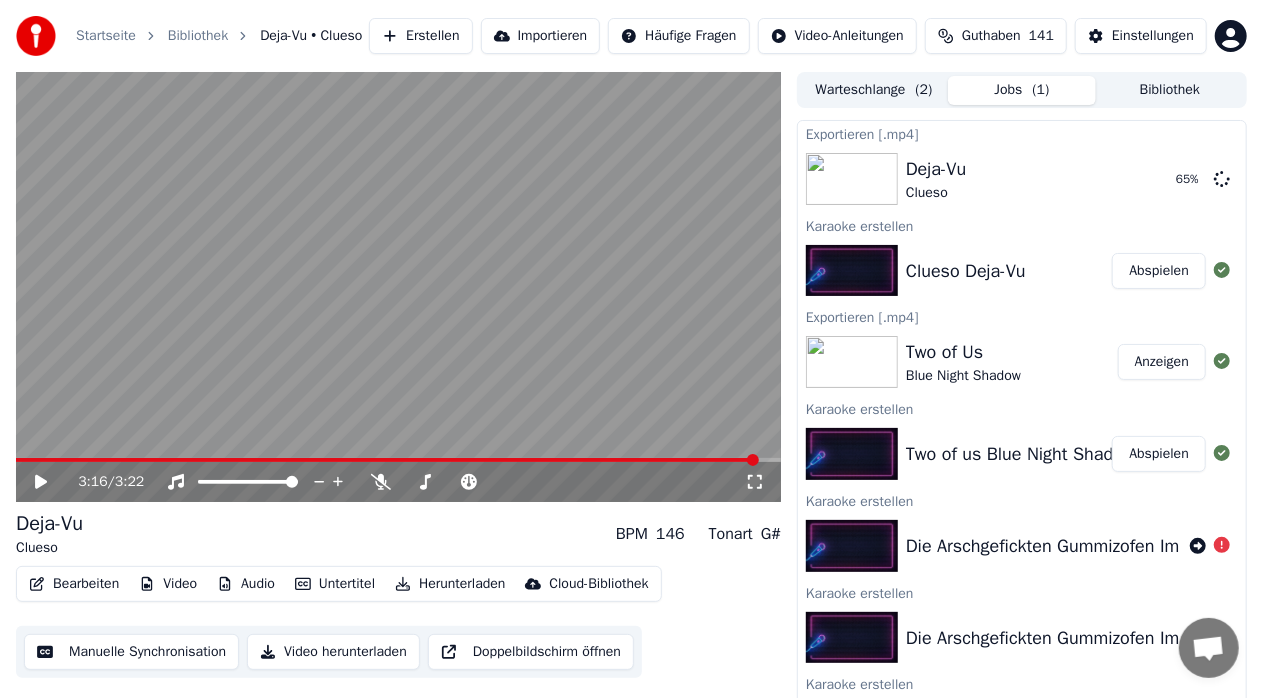 click at bounding box center (1209, 648) 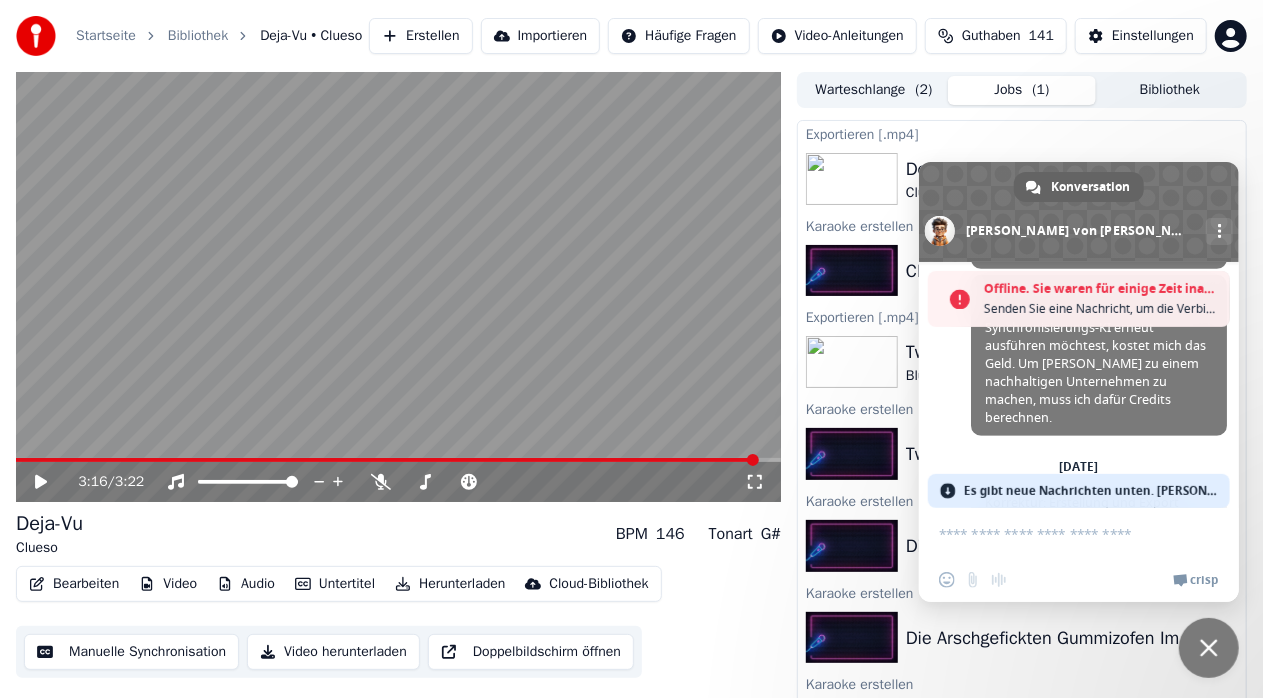 scroll, scrollTop: 922, scrollLeft: 0, axis: vertical 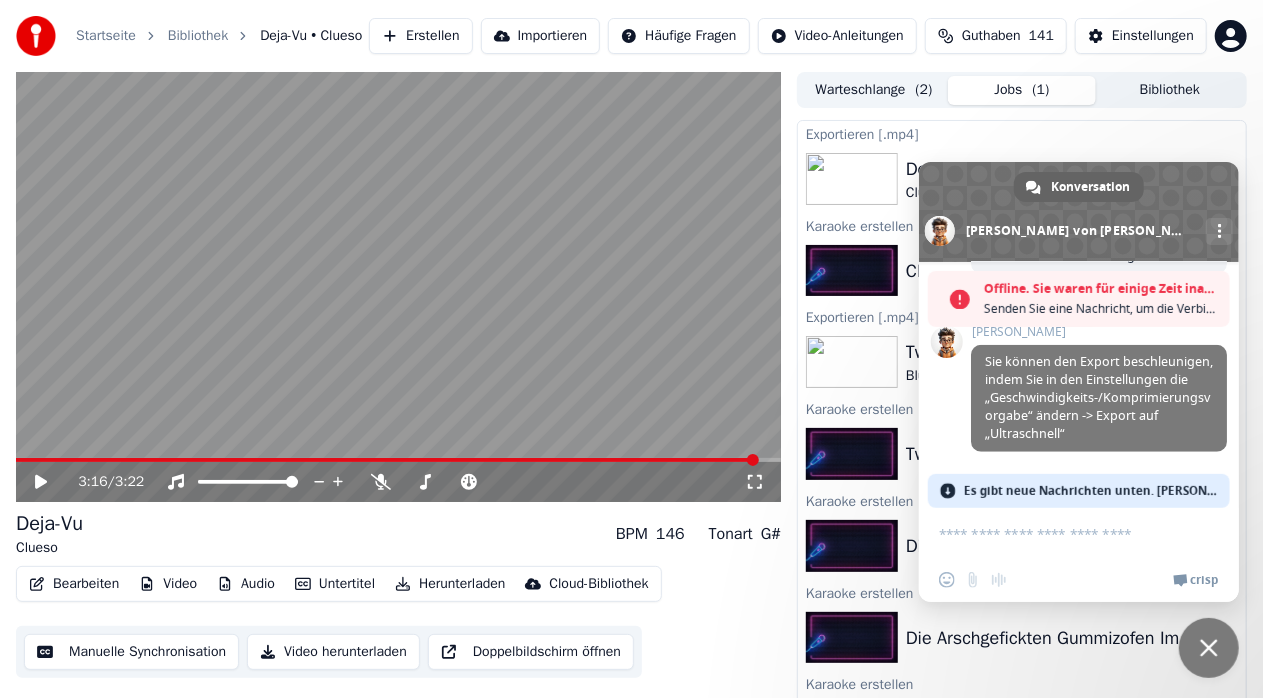 click at bounding box center (1079, 212) 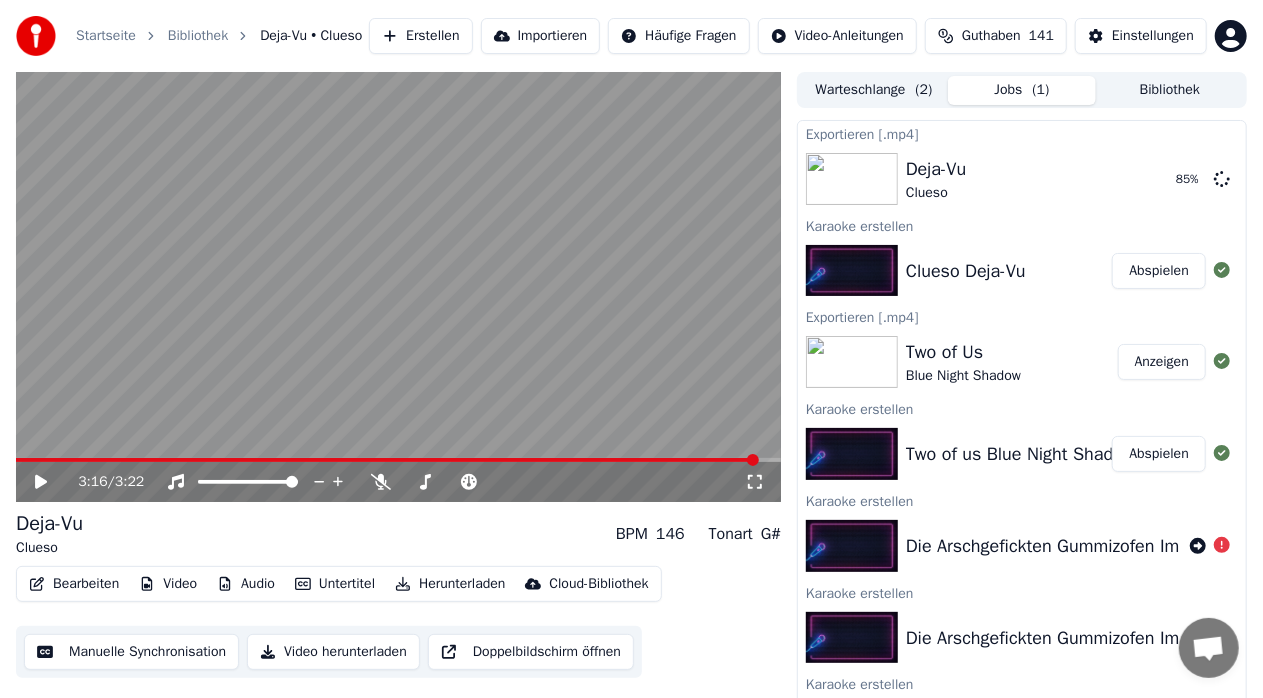 click at bounding box center [1208, 650] 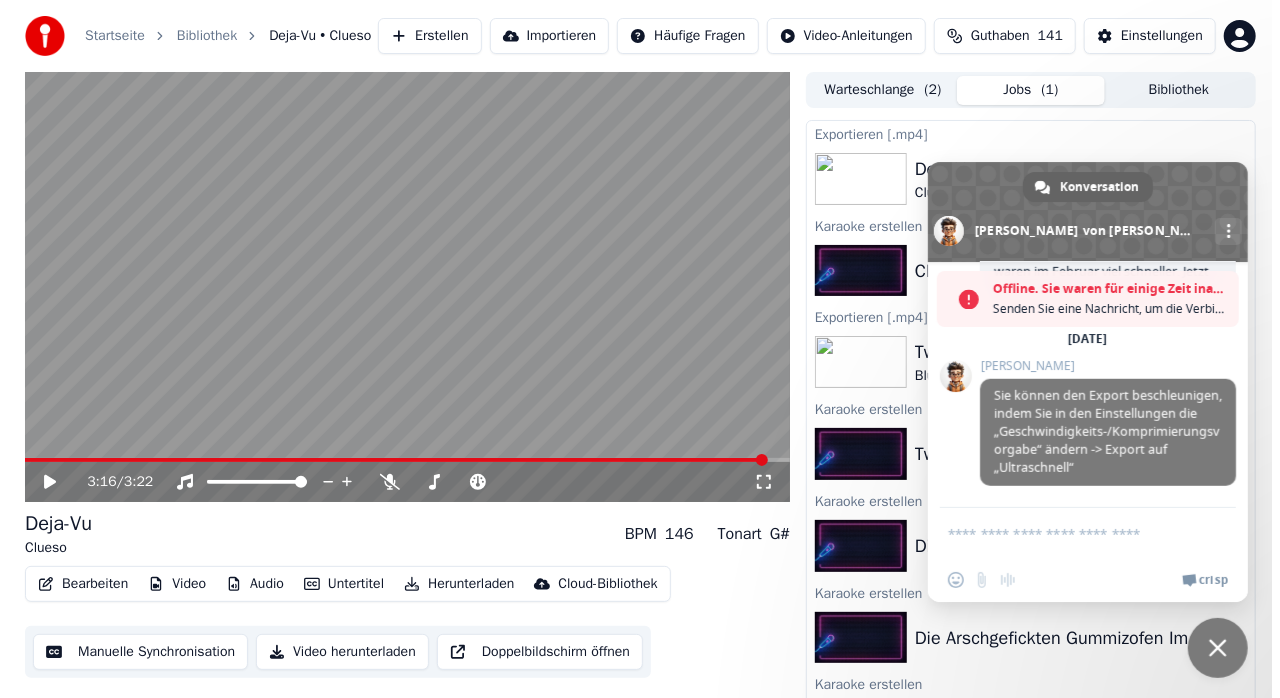 scroll, scrollTop: 888, scrollLeft: 0, axis: vertical 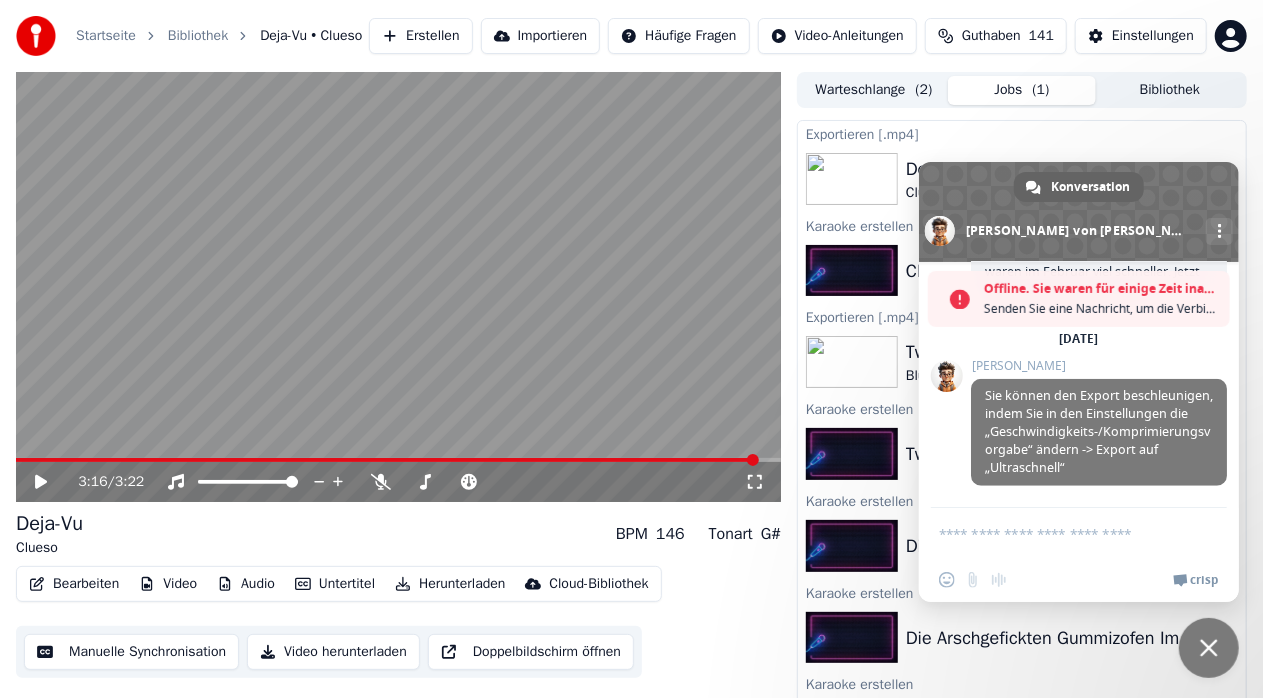 click at bounding box center [1079, 212] 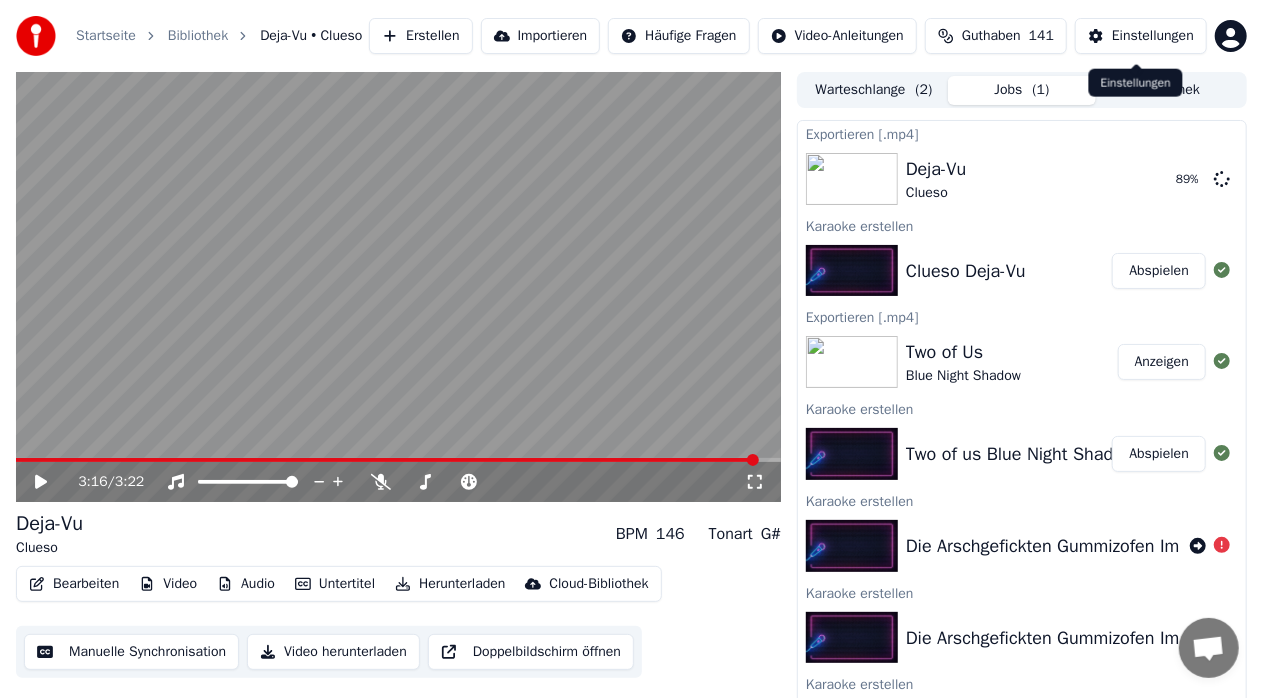 click on "Einstellungen" at bounding box center [1141, 36] 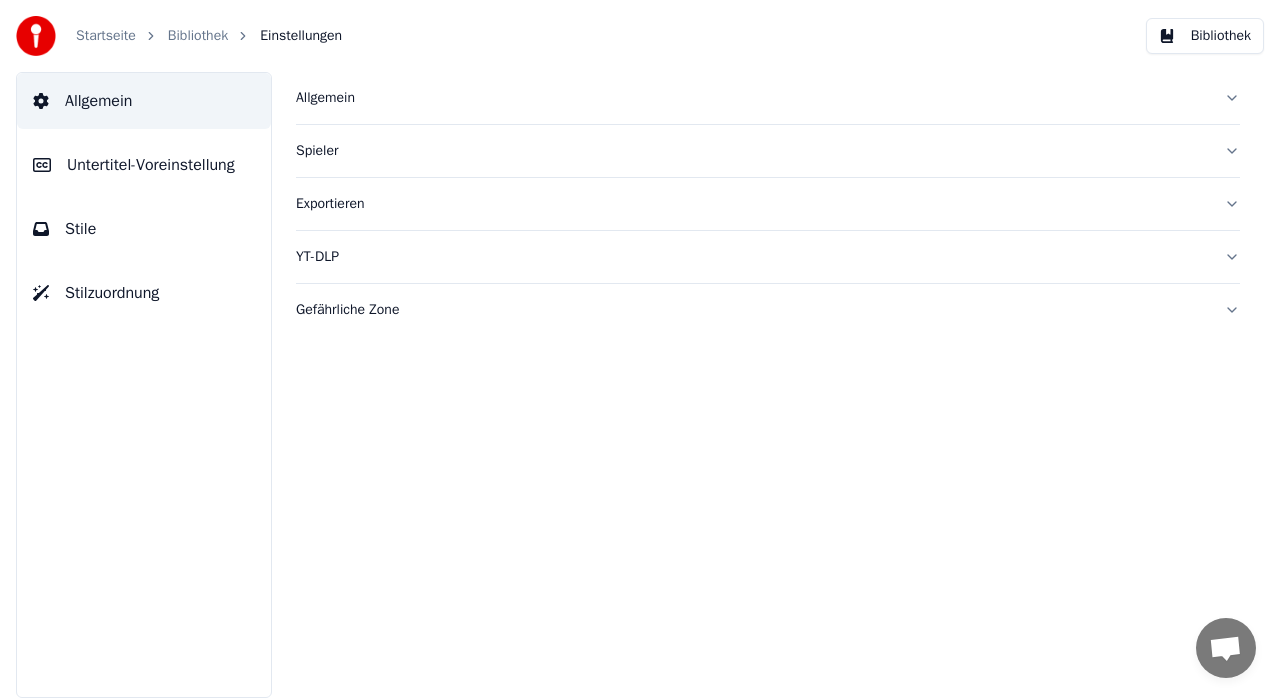 click on "Allgemein" at bounding box center [752, 98] 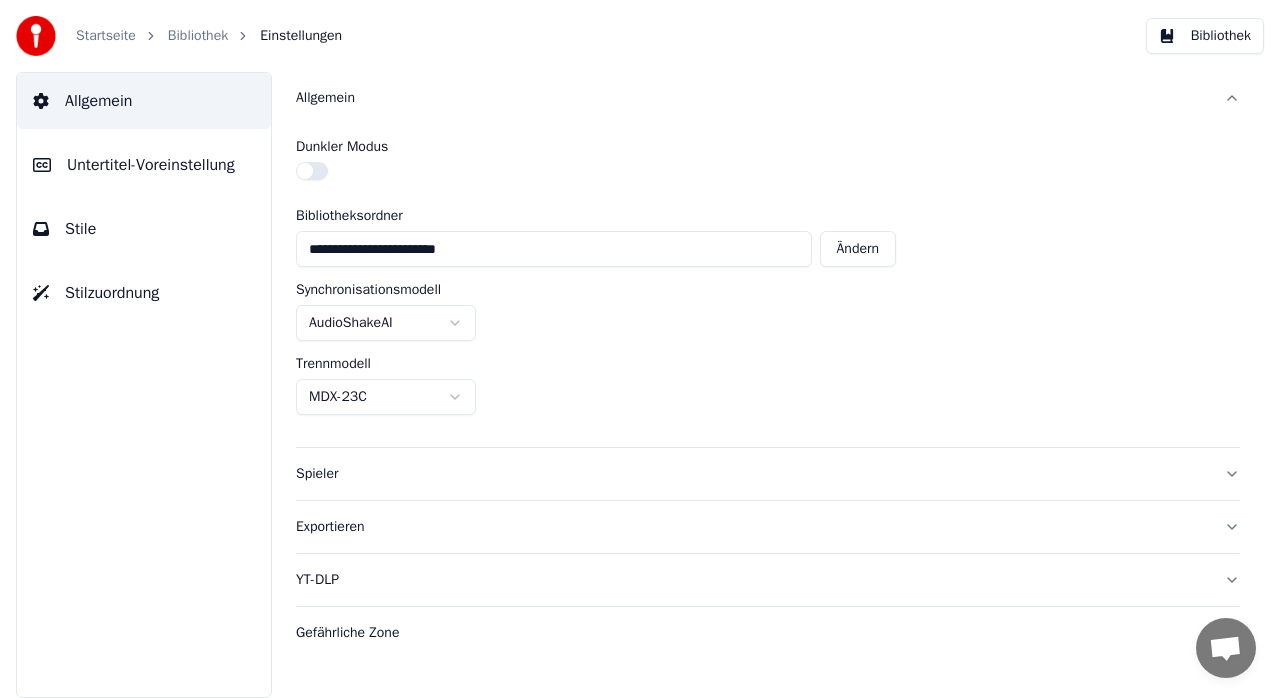 click on "Exportieren" at bounding box center [752, 527] 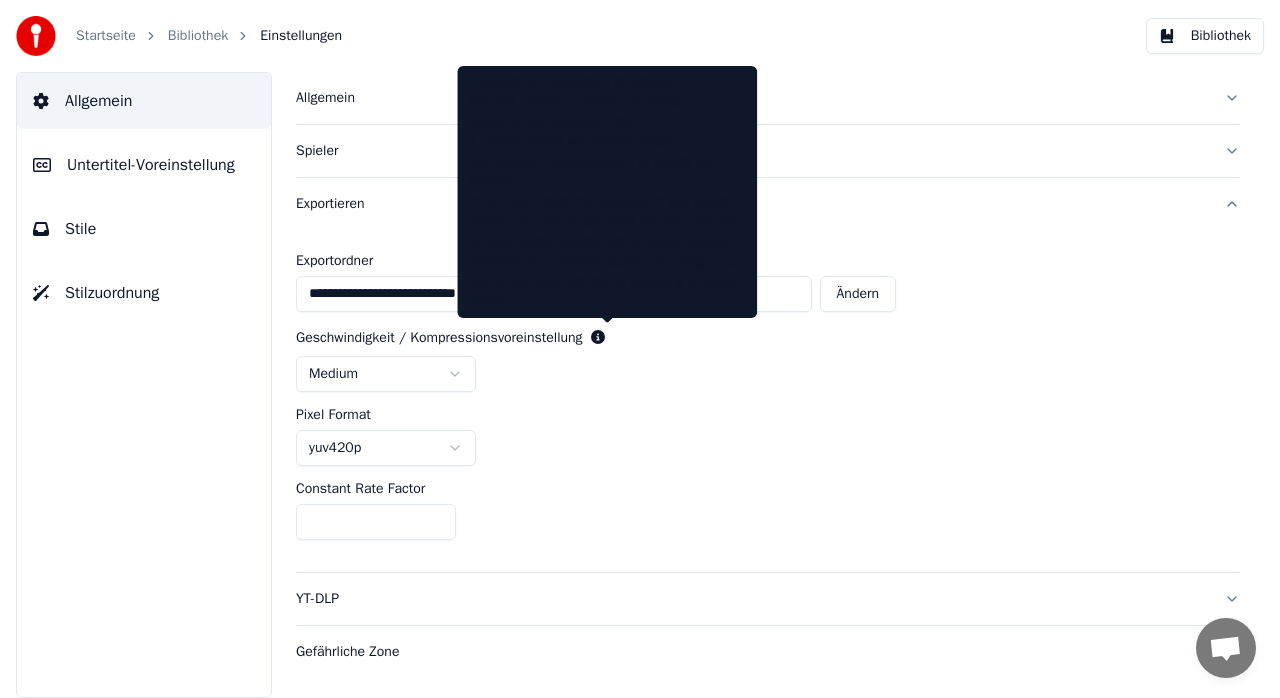 click 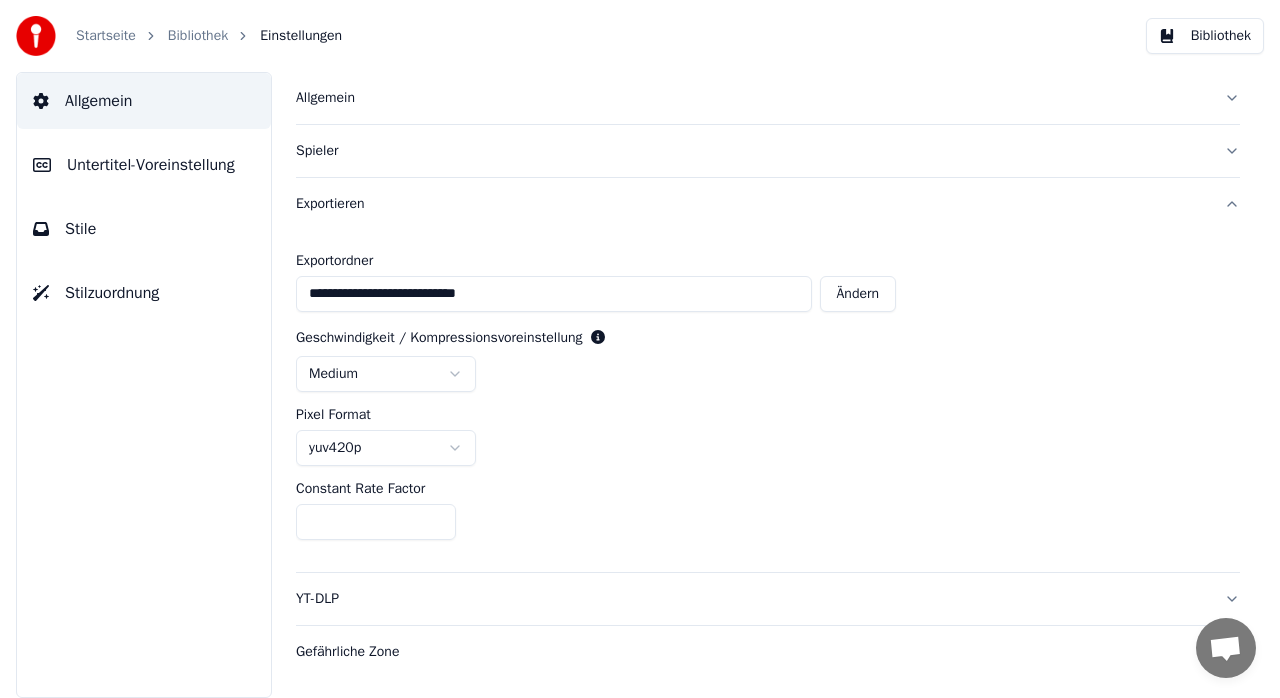 click 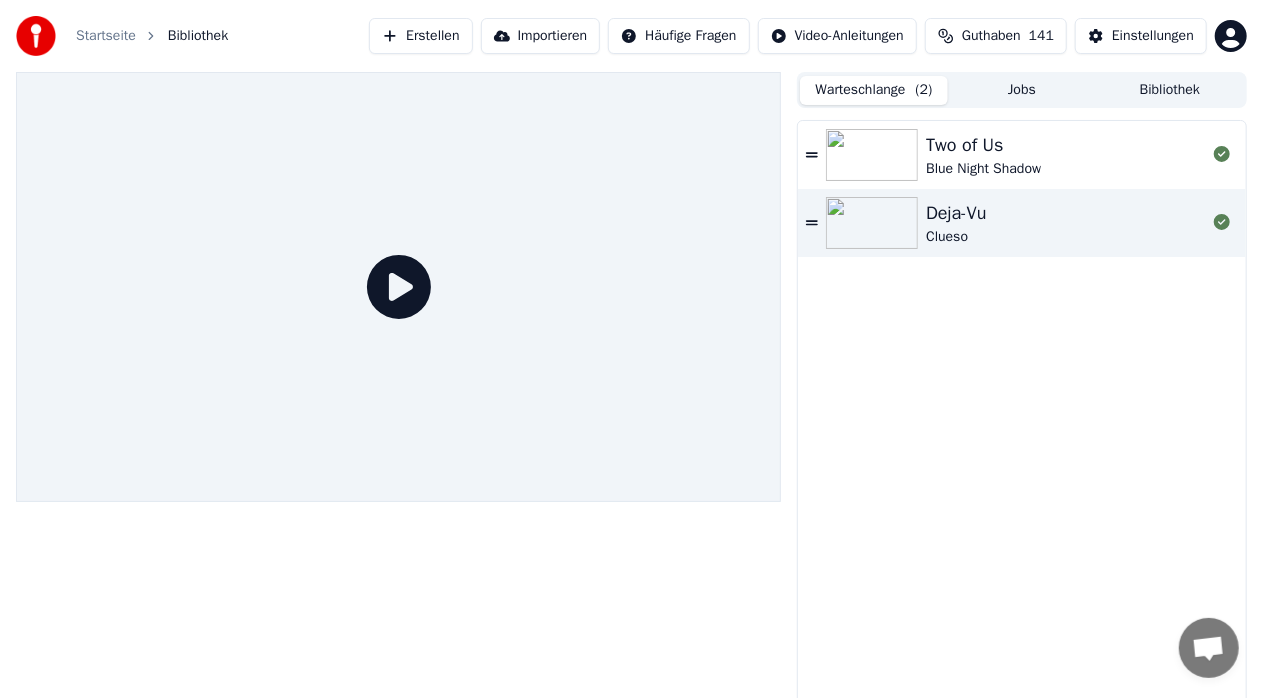 click on "Warteschlange ( 2 )" at bounding box center [874, 90] 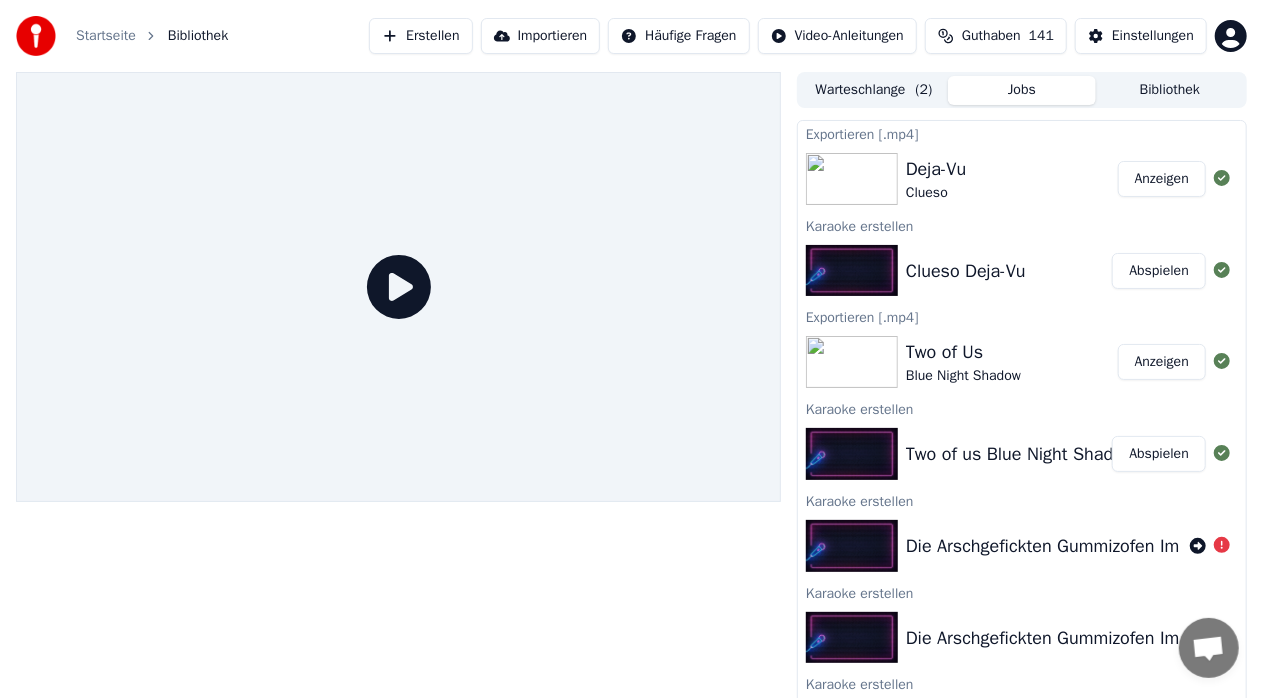 click on "Jobs" at bounding box center (1022, 90) 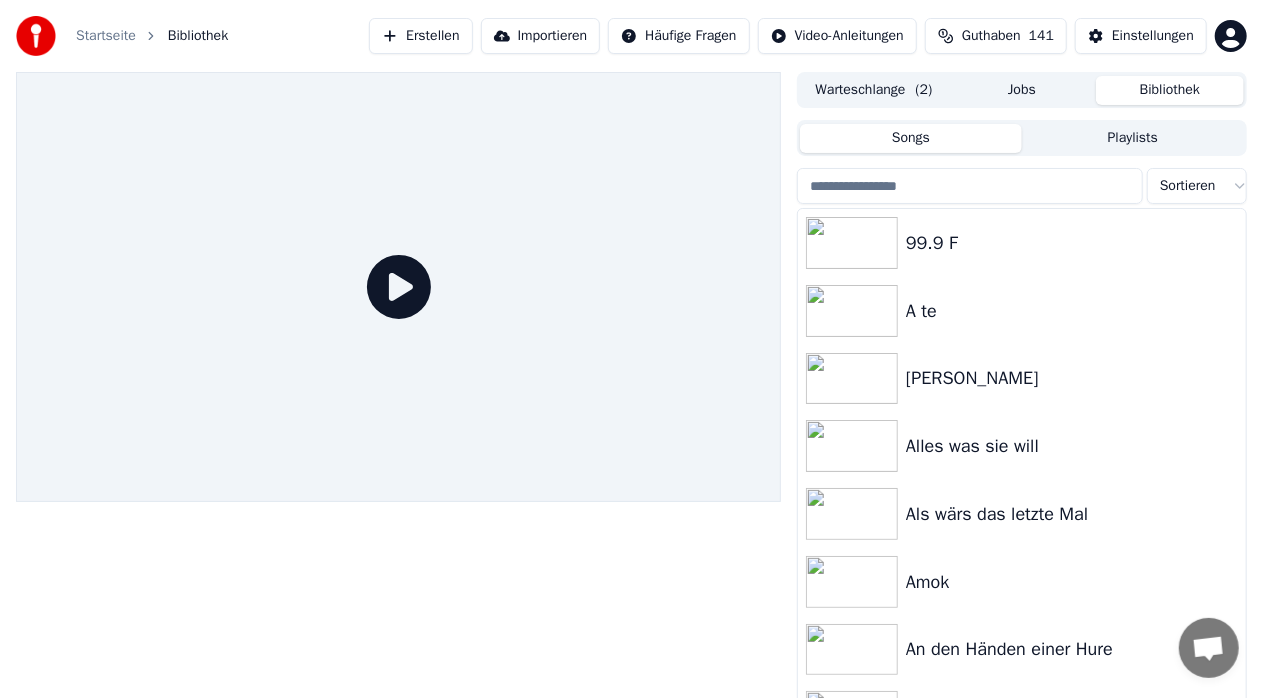 click on "Bibliothek" at bounding box center [1170, 90] 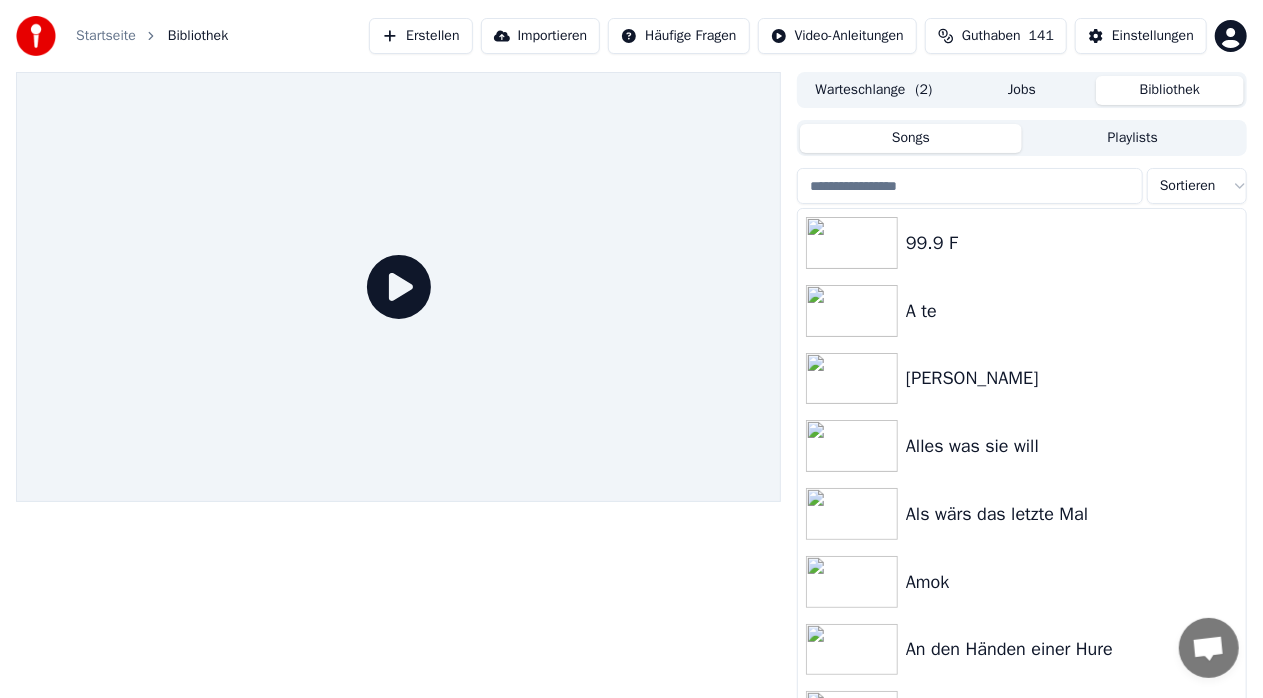 click on "Warteschlange ( 2 )" at bounding box center [874, 90] 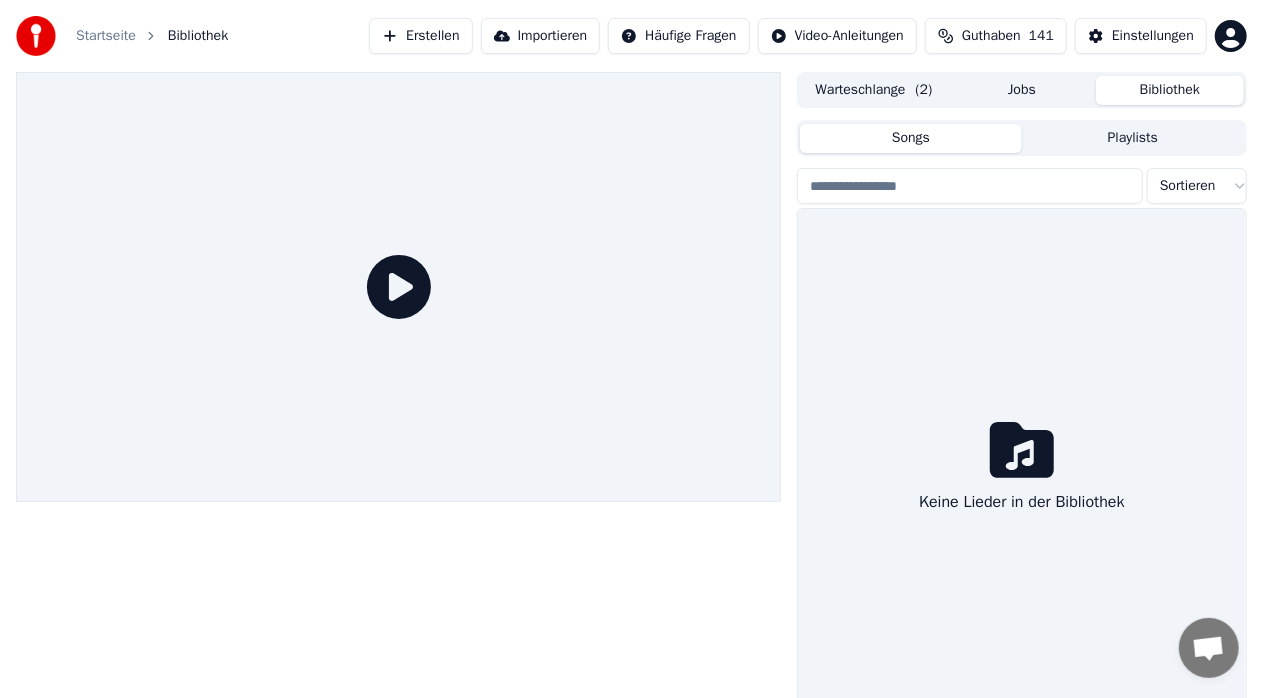click on "Bibliothek" at bounding box center [1170, 90] 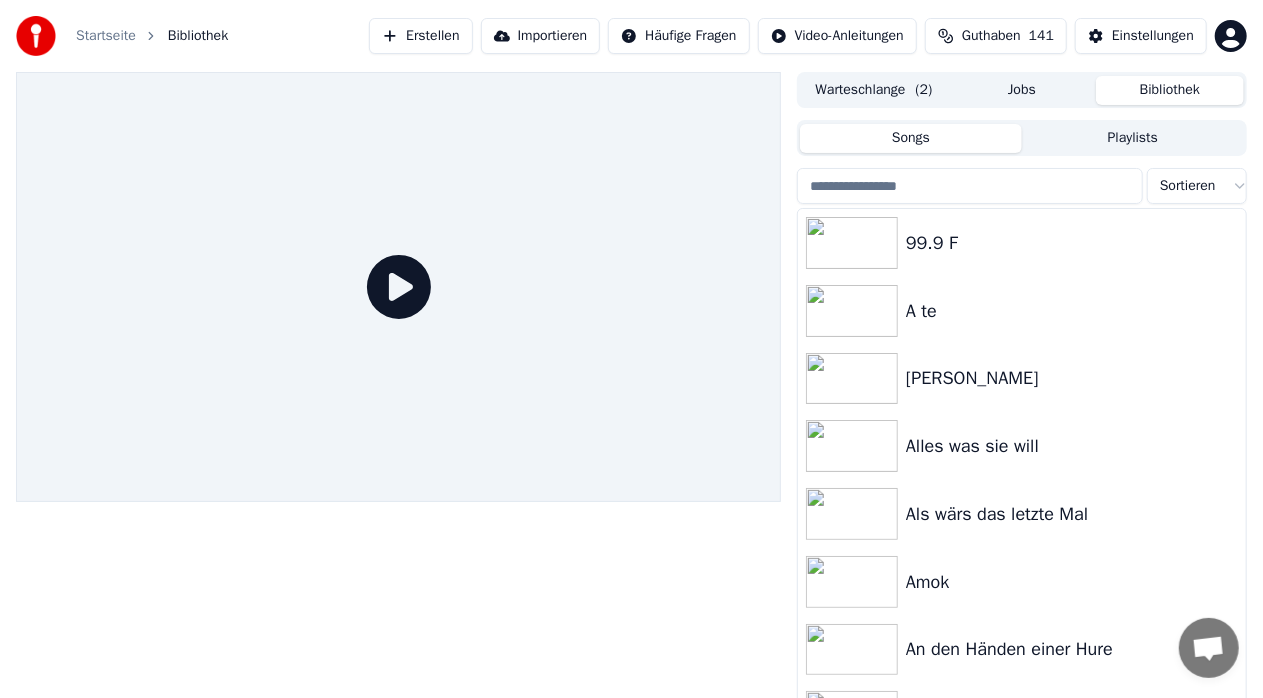 click on "Erstellen" at bounding box center (420, 36) 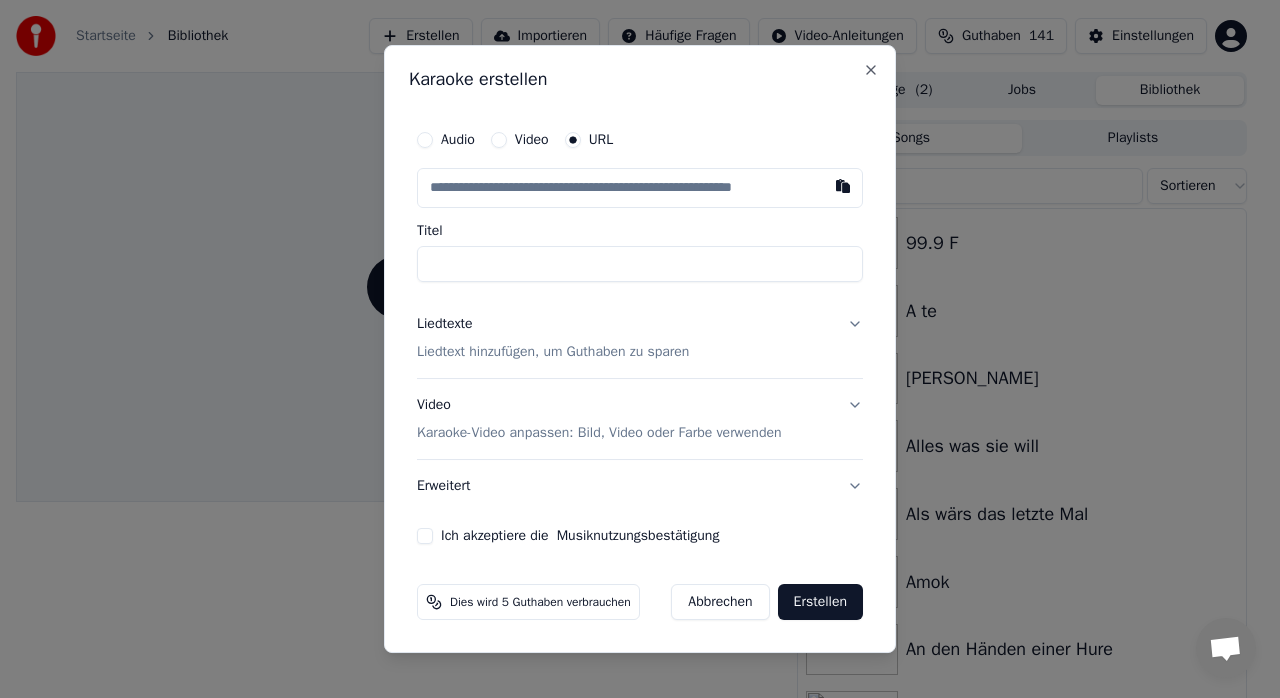 type on "**********" 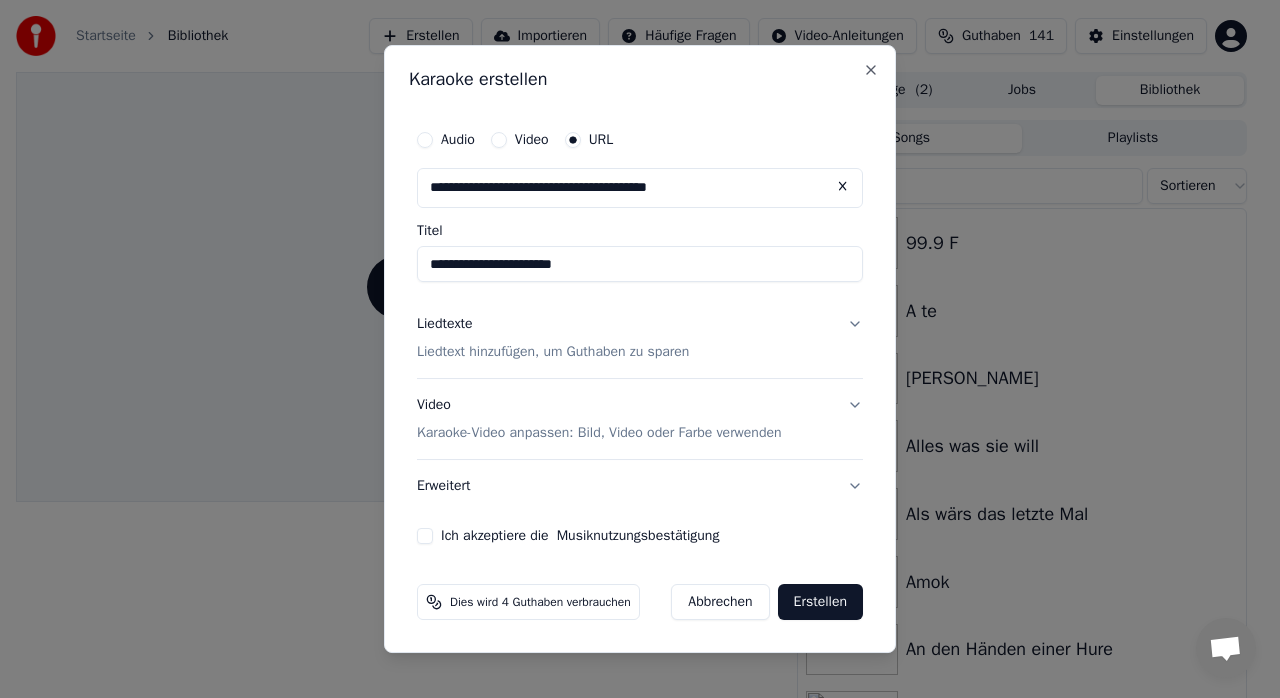 type on "**********" 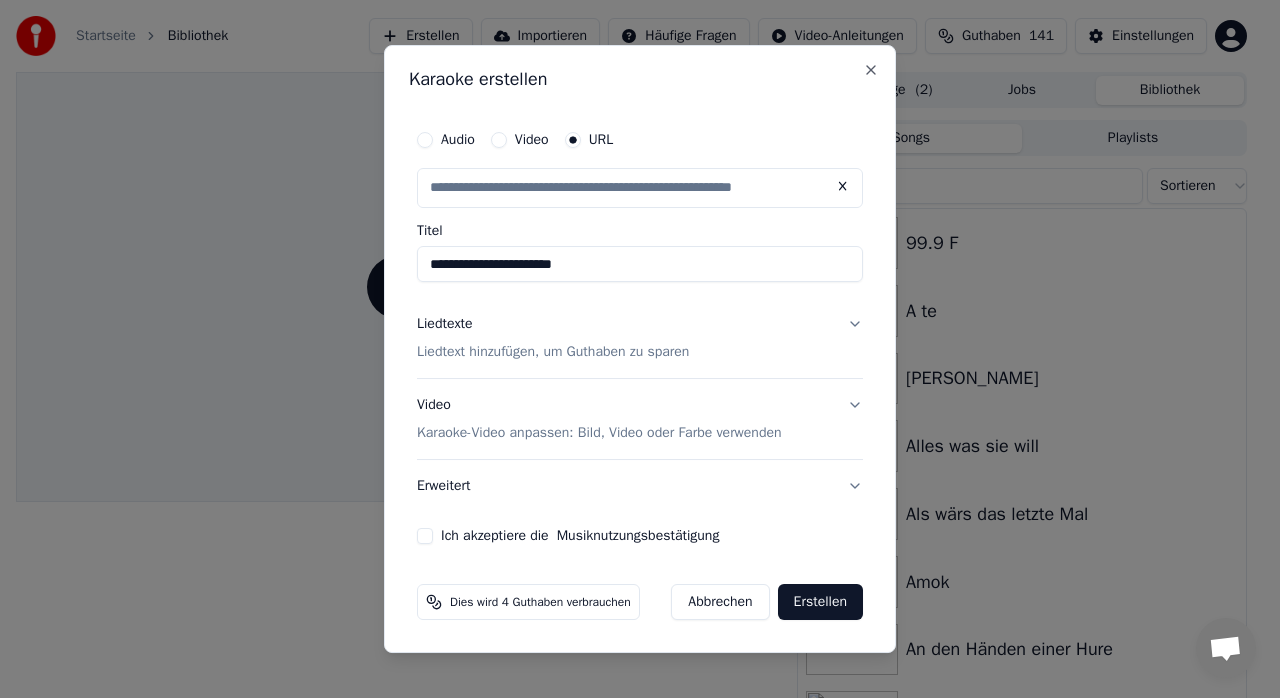 click on "Liedtext hinzufügen, um Guthaben zu sparen" at bounding box center [553, 352] 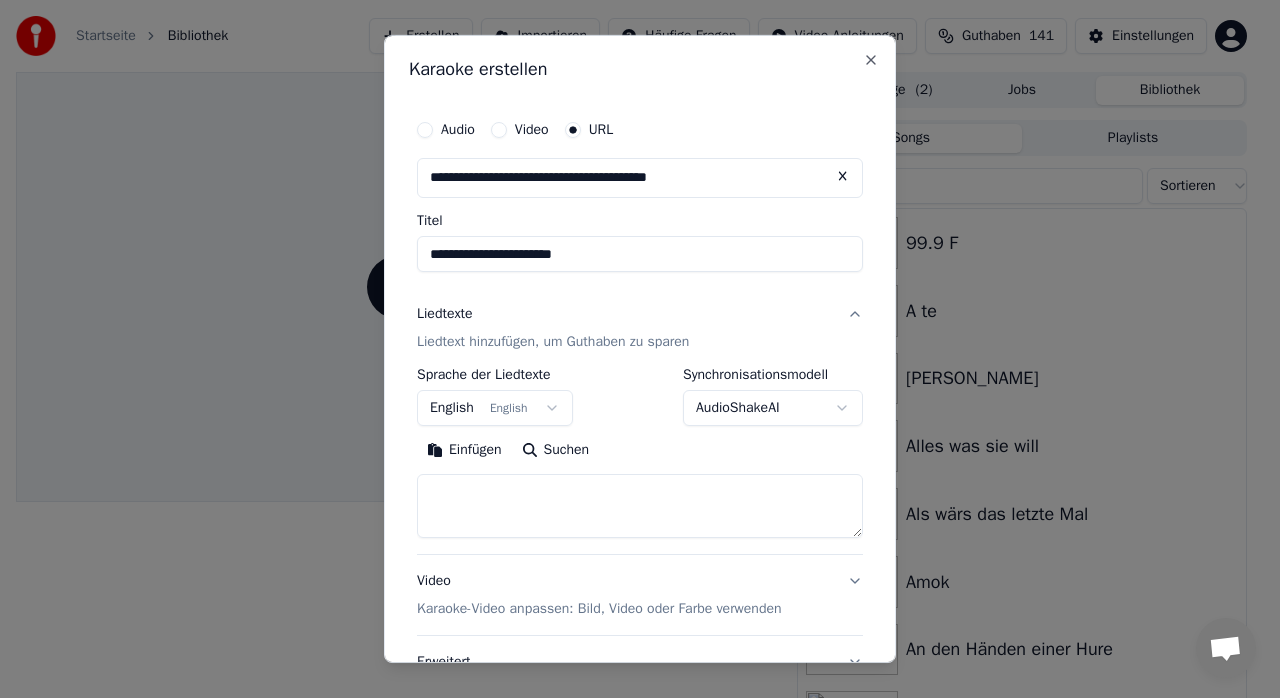 click at bounding box center [640, 506] 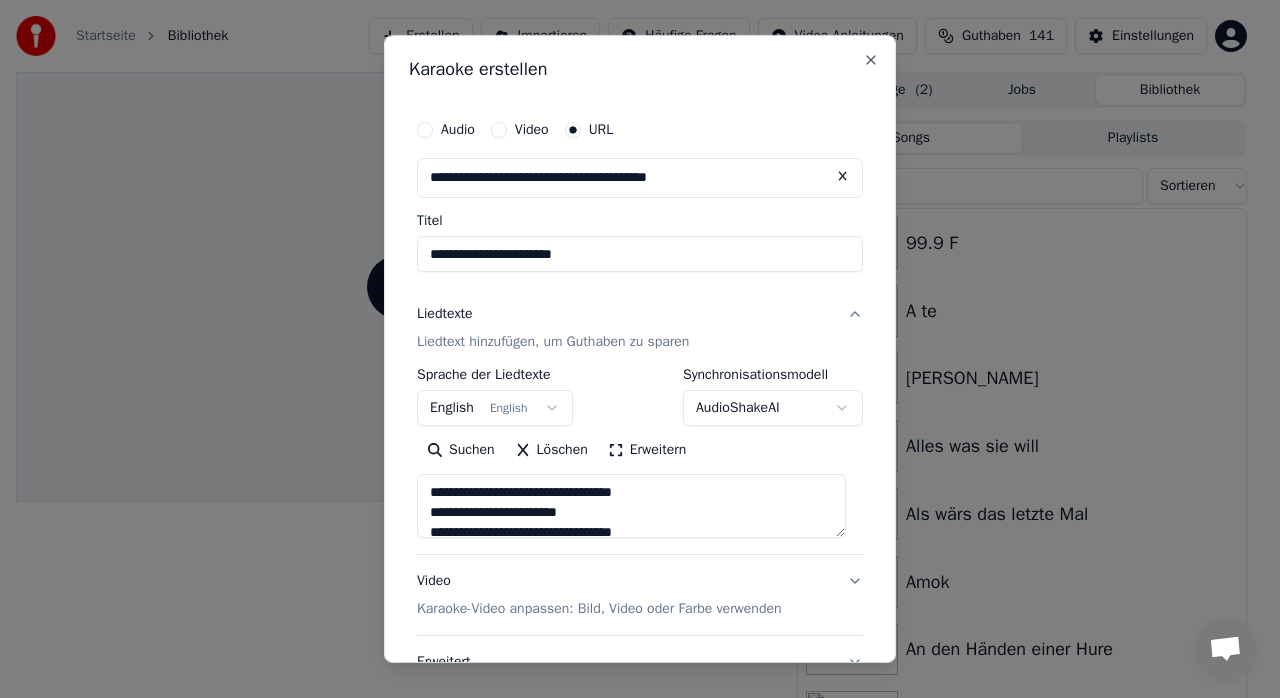 click on "Startseite Bibliothek Erstellen Importieren Häufige Fragen Video-Anleitungen Guthaben 141 Einstellungen Warteschlange ( 2 ) Jobs Bibliothek Songs Playlists Sortieren 99.9 F A te Ali Alles was sie will Als wärs das letzte Mal Amok An den Händen einer Hure As Girls Go Auf nach Californio Avventuriera Bar bezahlt Konversation [PERSON_NAME] Desktop Mehr Kanäle Jetzt auf E-Mail fortsetzen Offline. Sie waren für einige Zeit inaktiv. Senden Sie eine Nachricht, um die Verbindung zum Chat wiederherzustellen. Youka Desktop Hallo! Wie kann ich helfen?  [PERSON_NAME][DATE] Erstellen von Songs dauert länger seit den neuesten Updates [DATE] Ändern des Textes verbraucht Guthaben. Das ist neu und nicht akzeptabel. [DATE] Export dauert auch viel länger als früher [DATE] [DATE] Adam [DATE] Adam [DATE] [DATE] Korrektur: Erstellung und Export waren im Februar viel schneller. Jetzt dauert es dreimal so lange. [DATE] [DATE] Adam [DATE] Datei senden Einen Emoji einfügen Crisp" at bounding box center [631, 349] 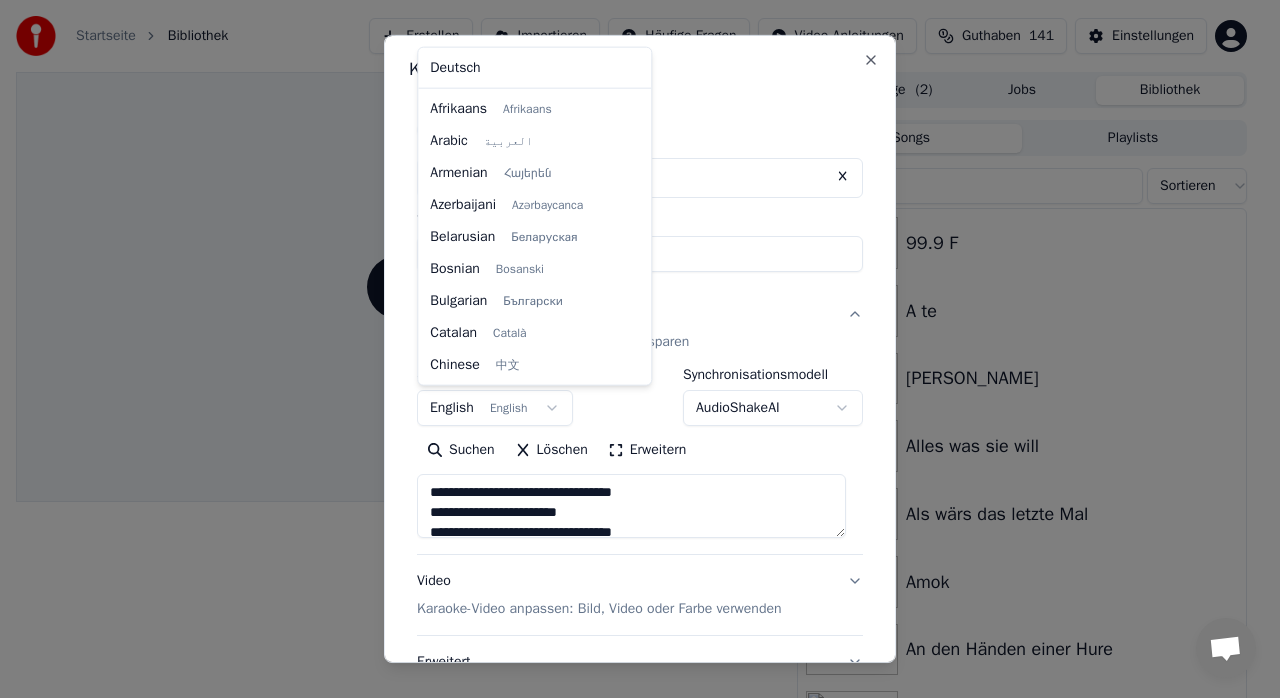 scroll, scrollTop: 160, scrollLeft: 0, axis: vertical 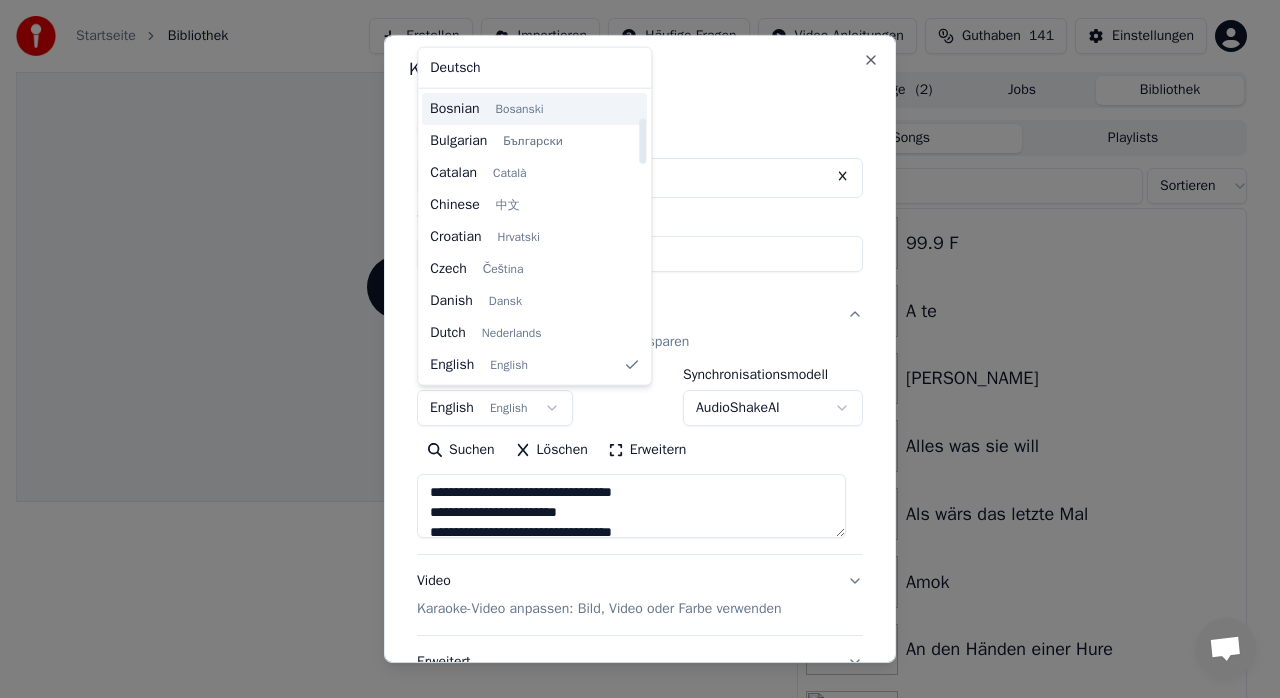type on "**********" 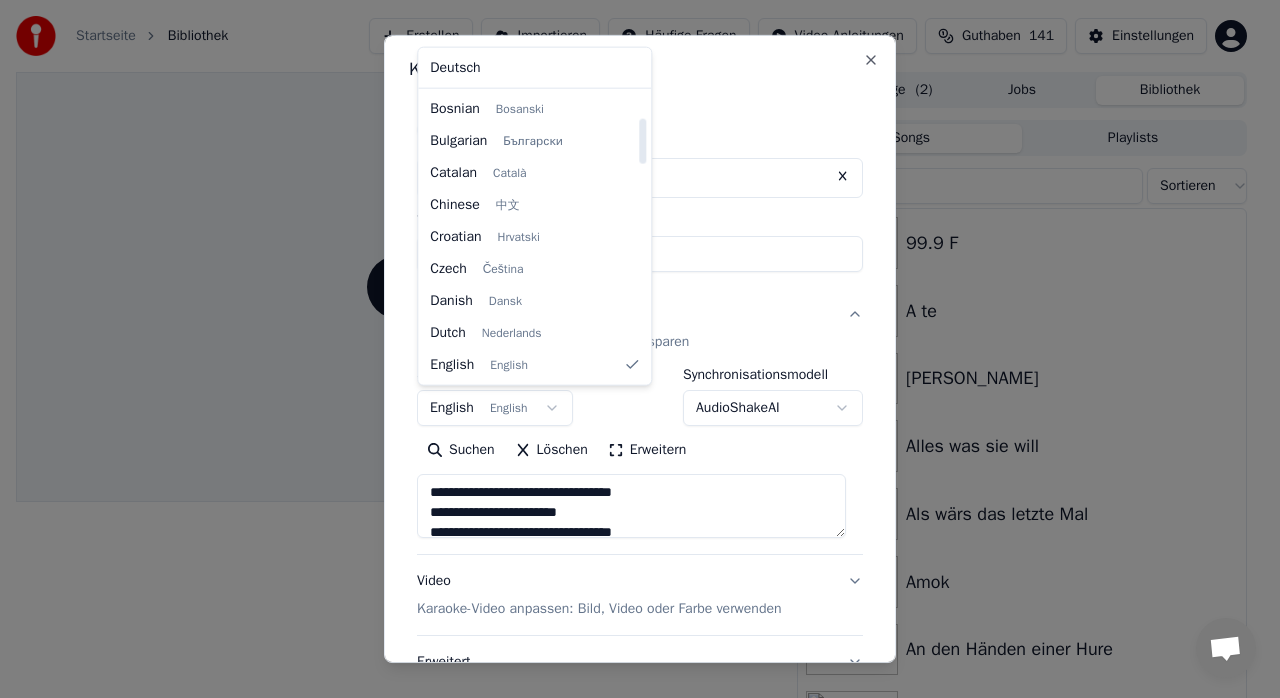 select on "**" 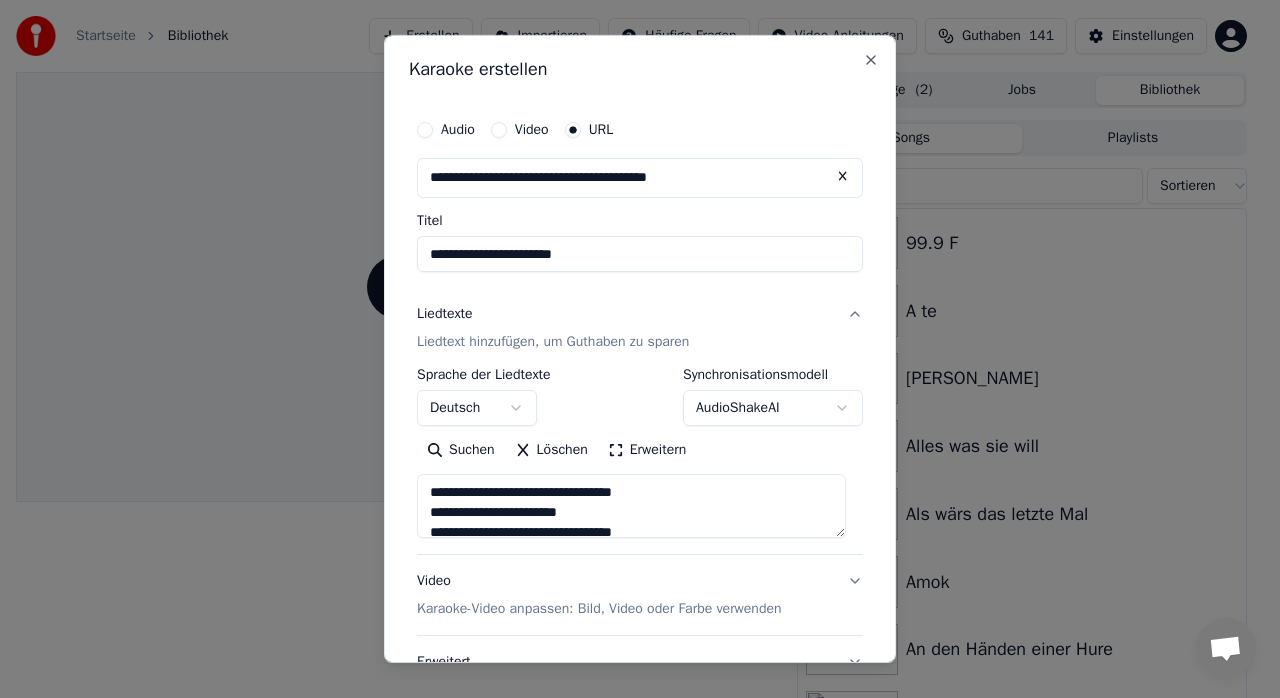 type on "**********" 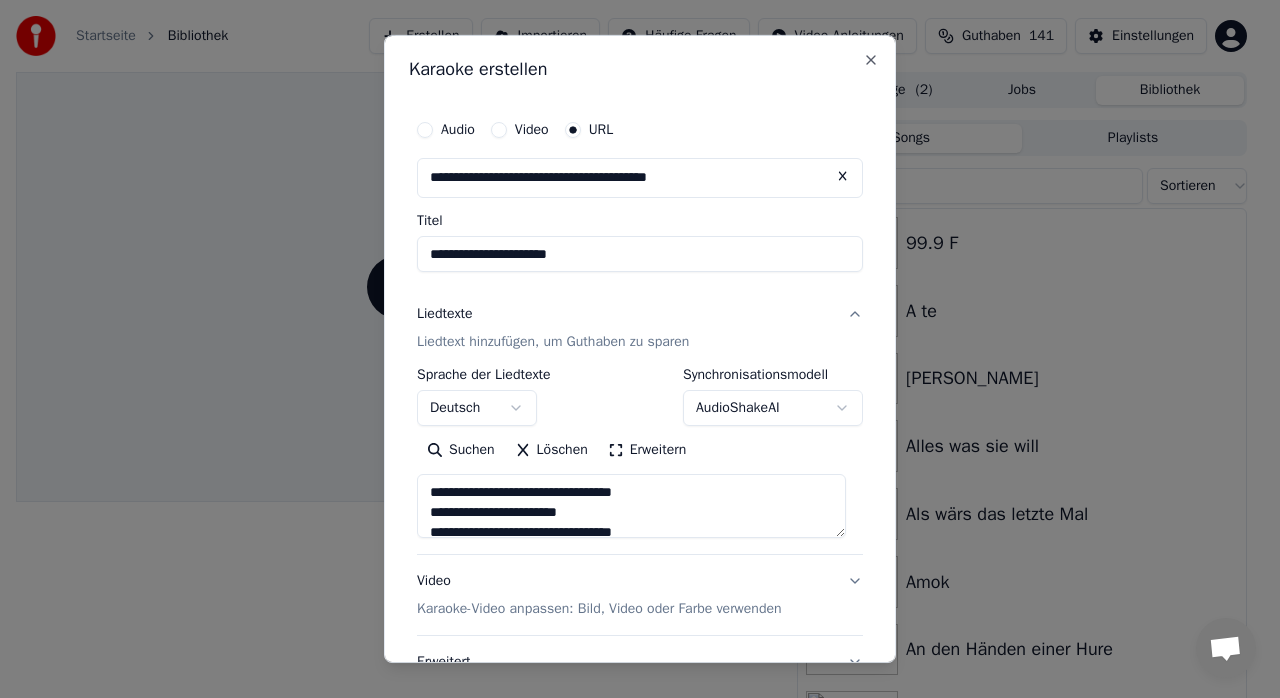 type on "**********" 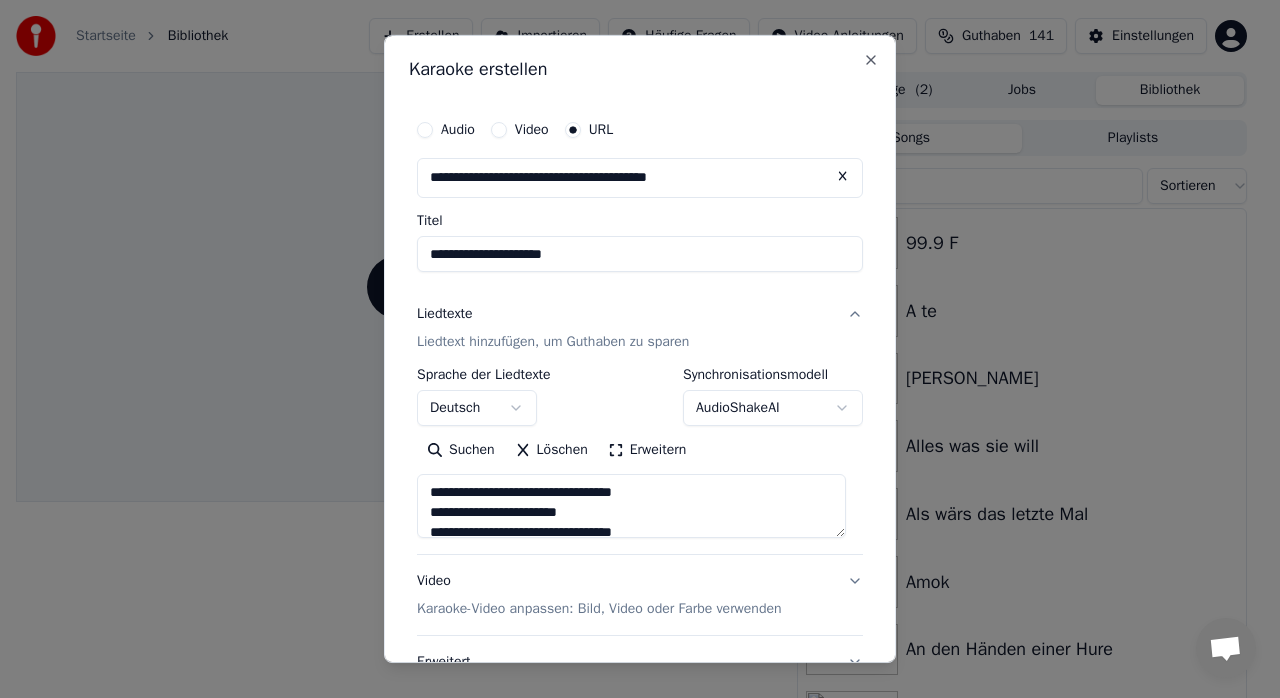 type on "**********" 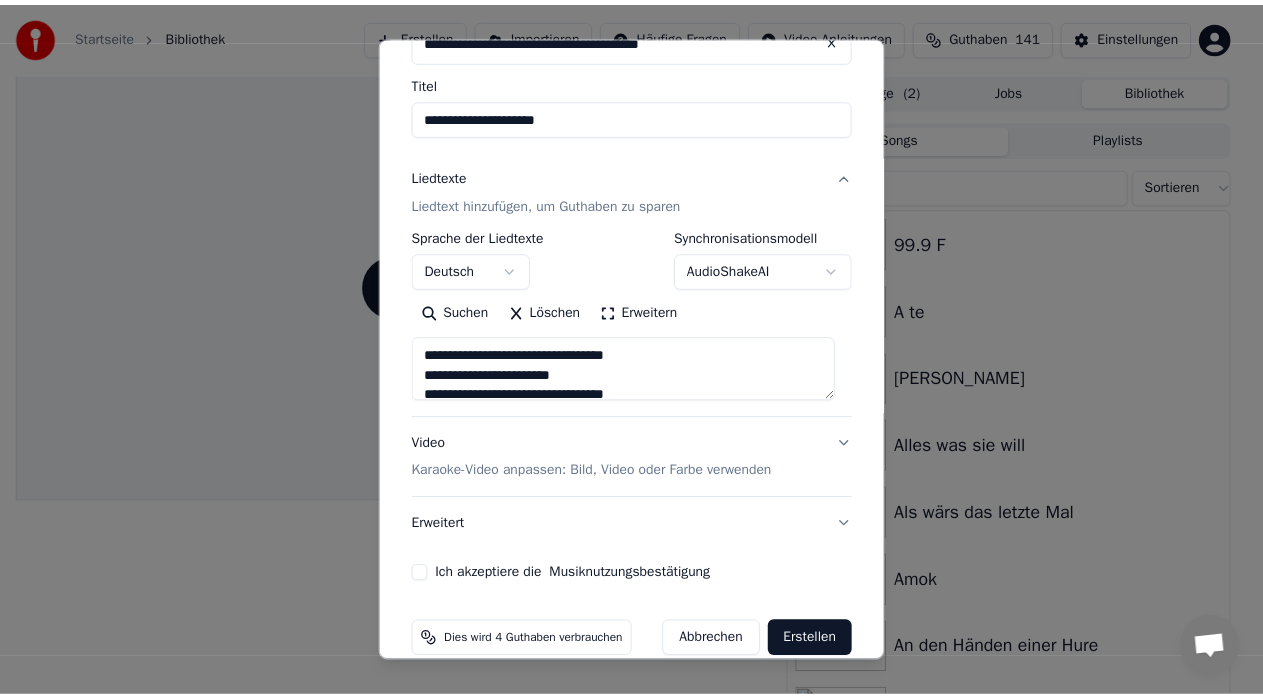 scroll, scrollTop: 166, scrollLeft: 0, axis: vertical 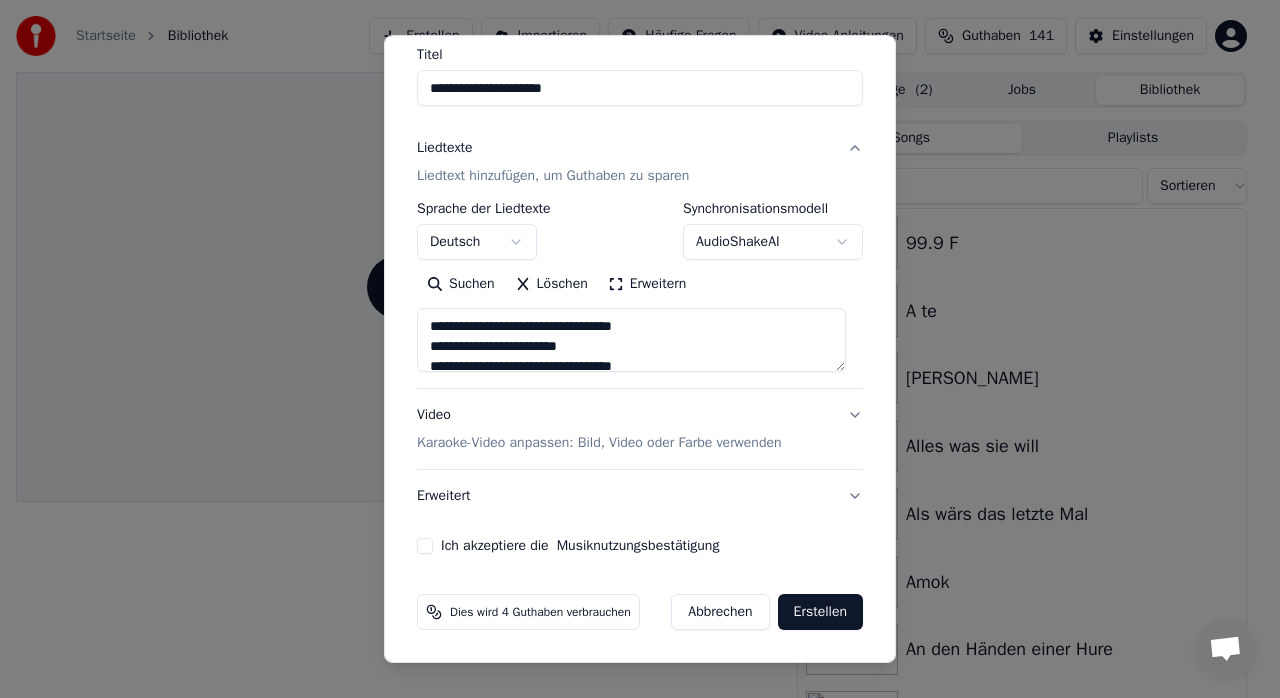 click on "Ich akzeptiere die   Musiknutzungsbestätigung" at bounding box center (425, 546) 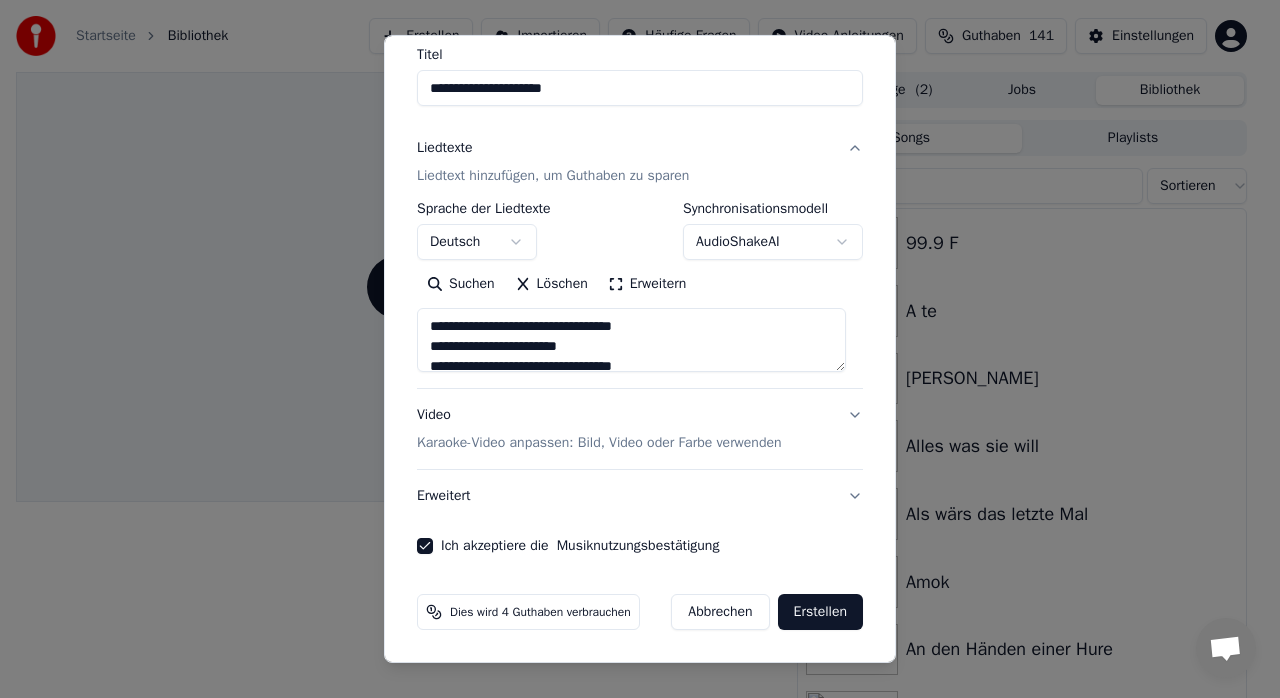 click on "Erstellen" at bounding box center [820, 612] 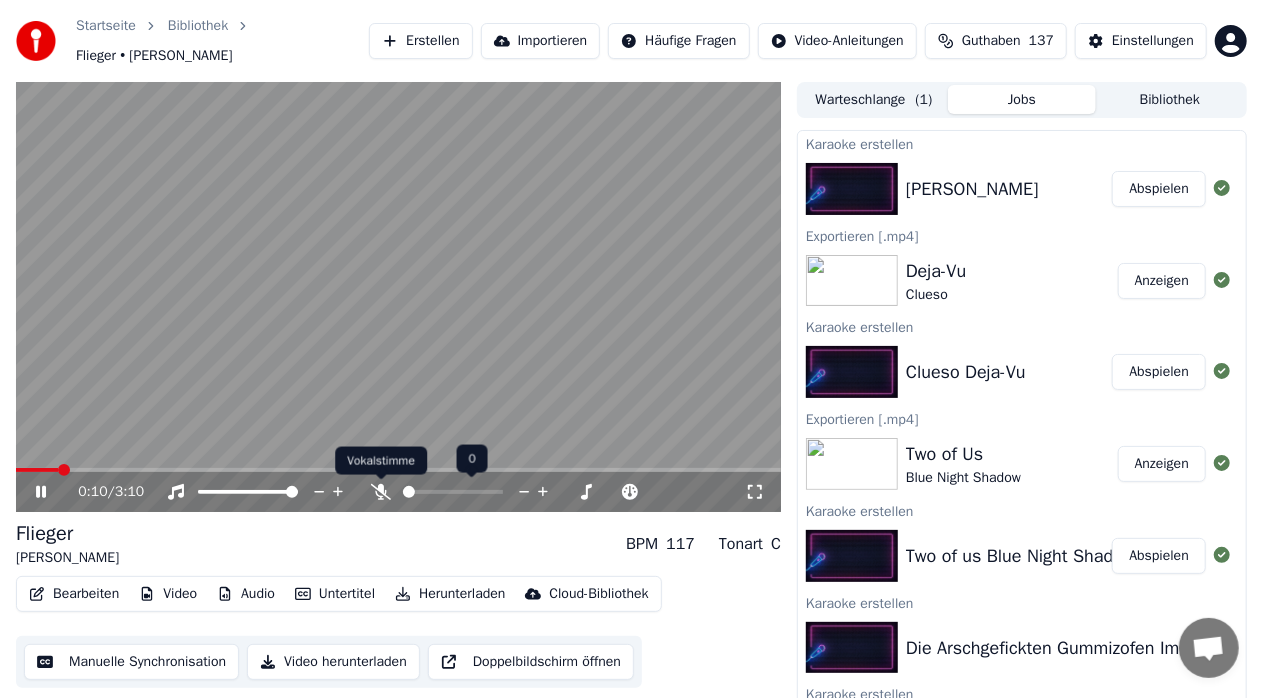 click 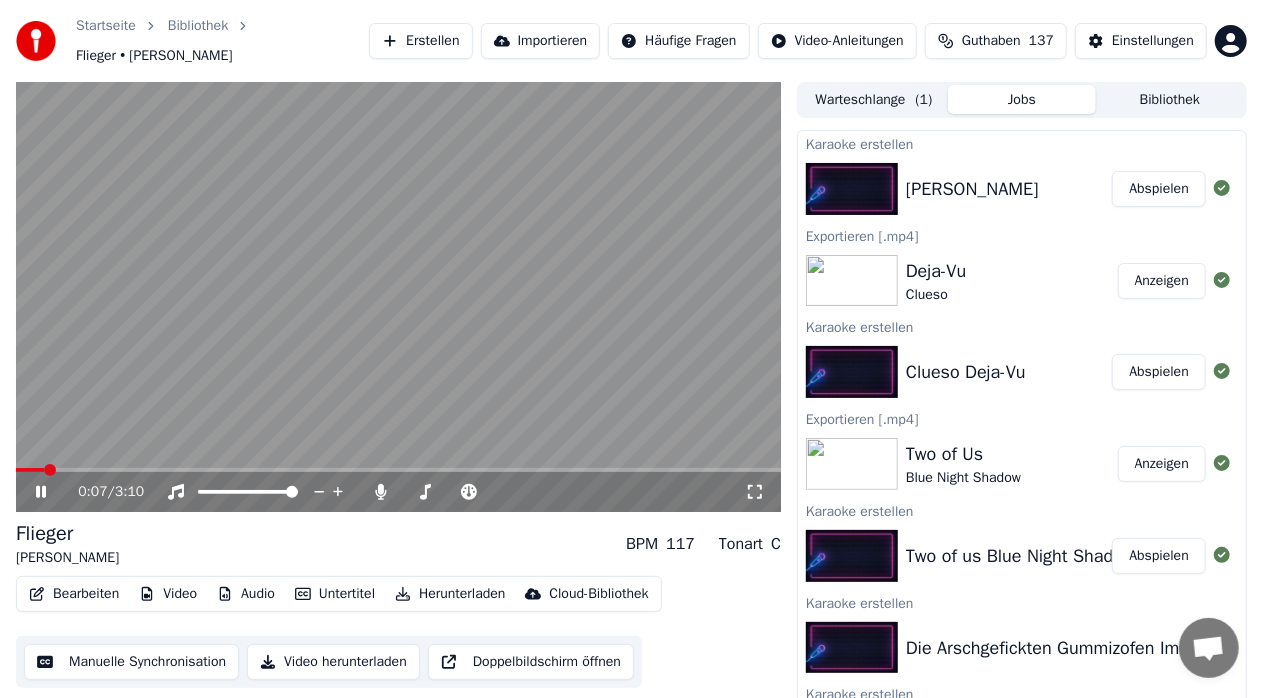 click at bounding box center (30, 470) 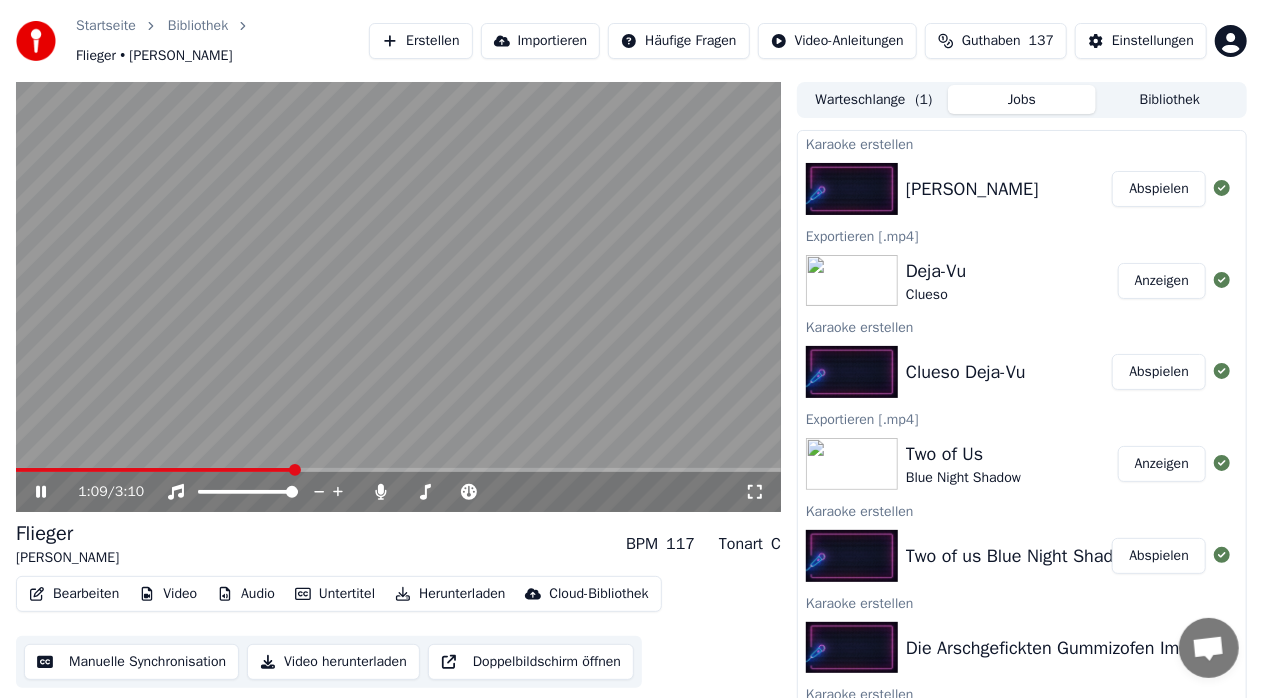 click at bounding box center (398, 470) 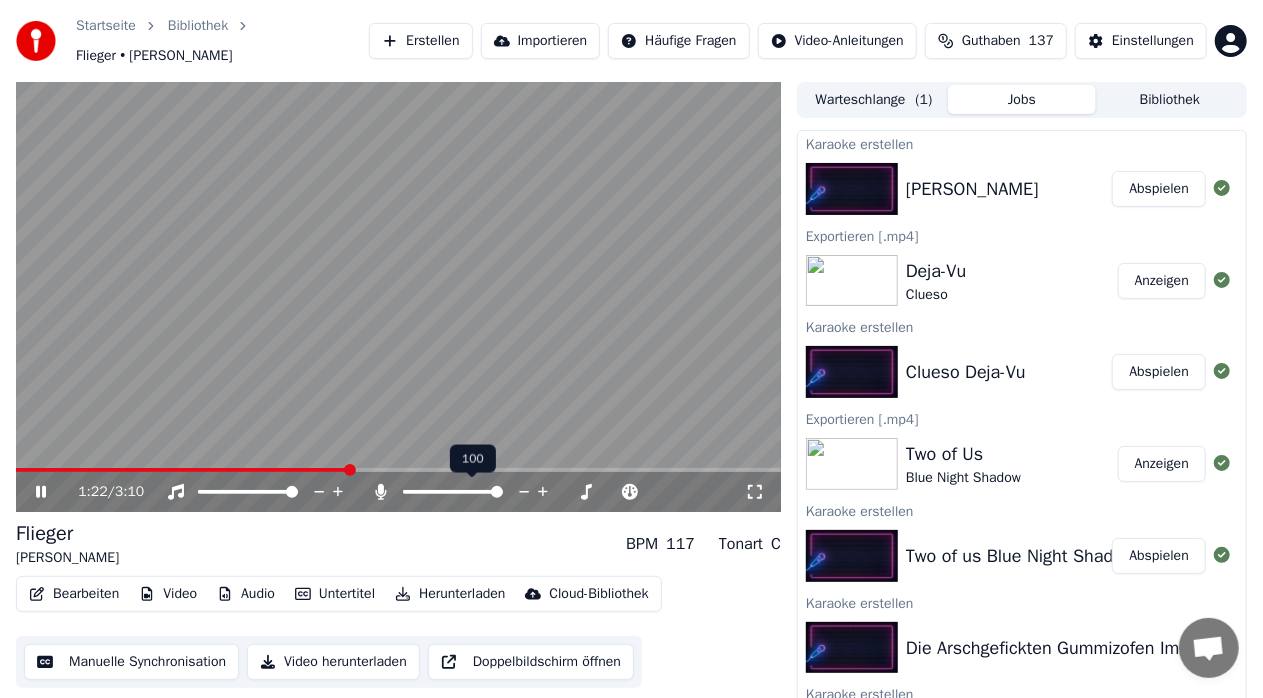click 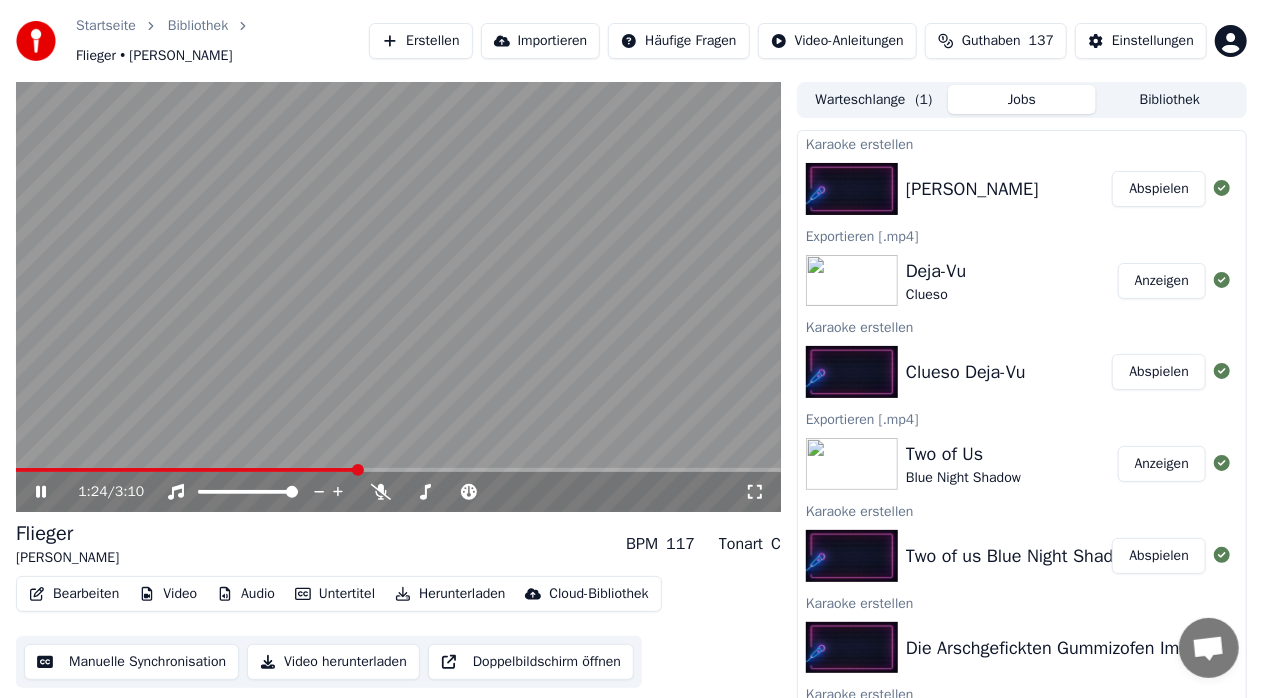 click 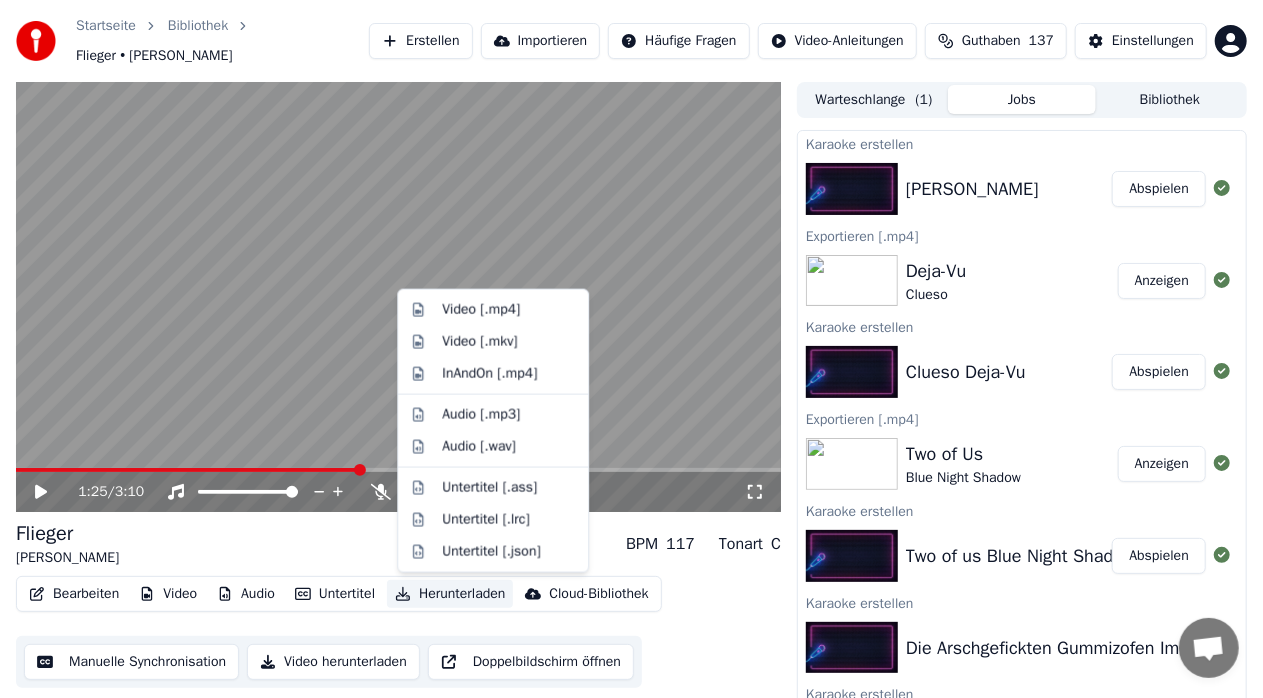 click on "Herunterladen" at bounding box center (450, 594) 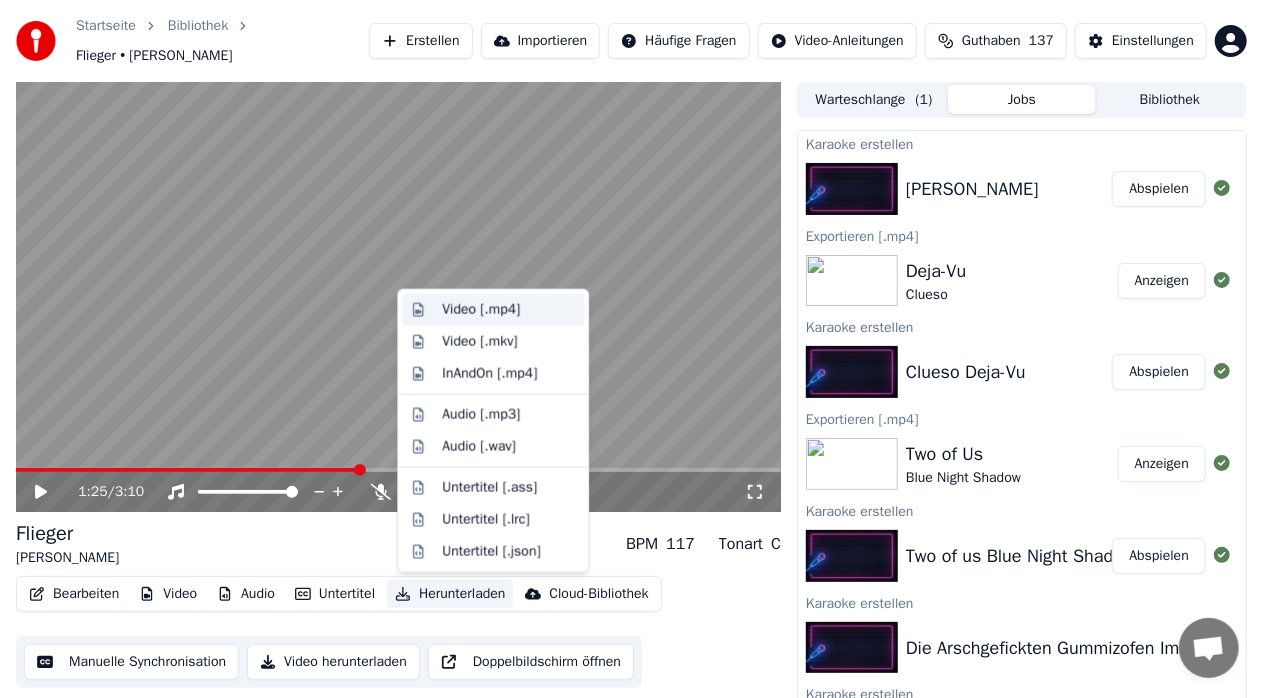 click on "Video [.mp4]" at bounding box center (481, 310) 